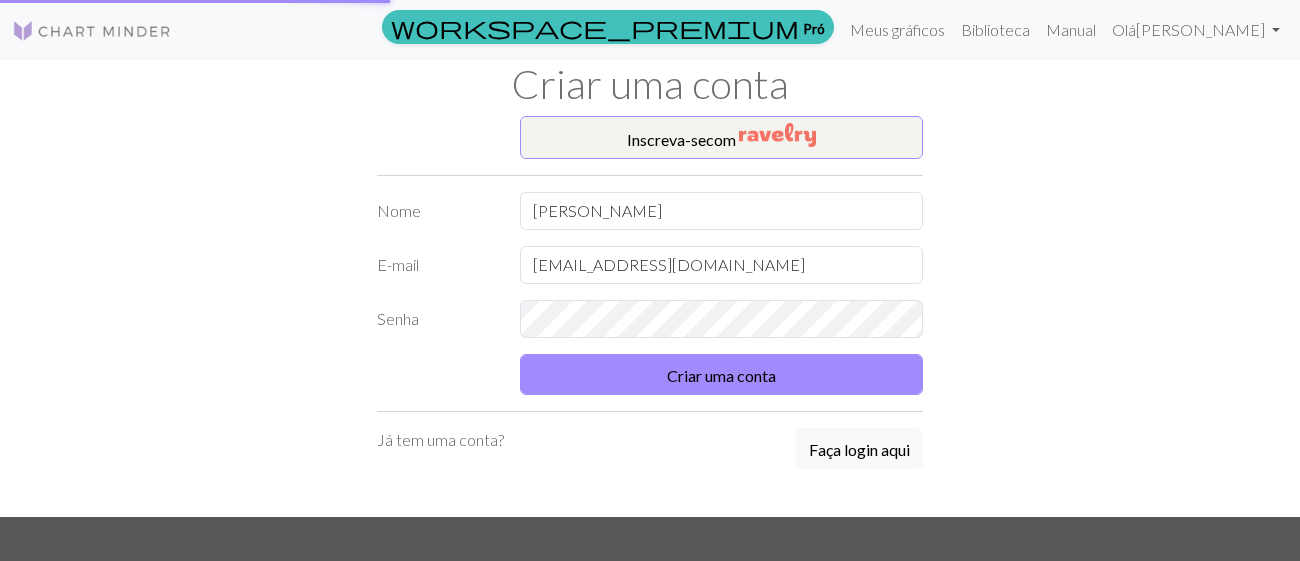 scroll, scrollTop: 0, scrollLeft: 0, axis: both 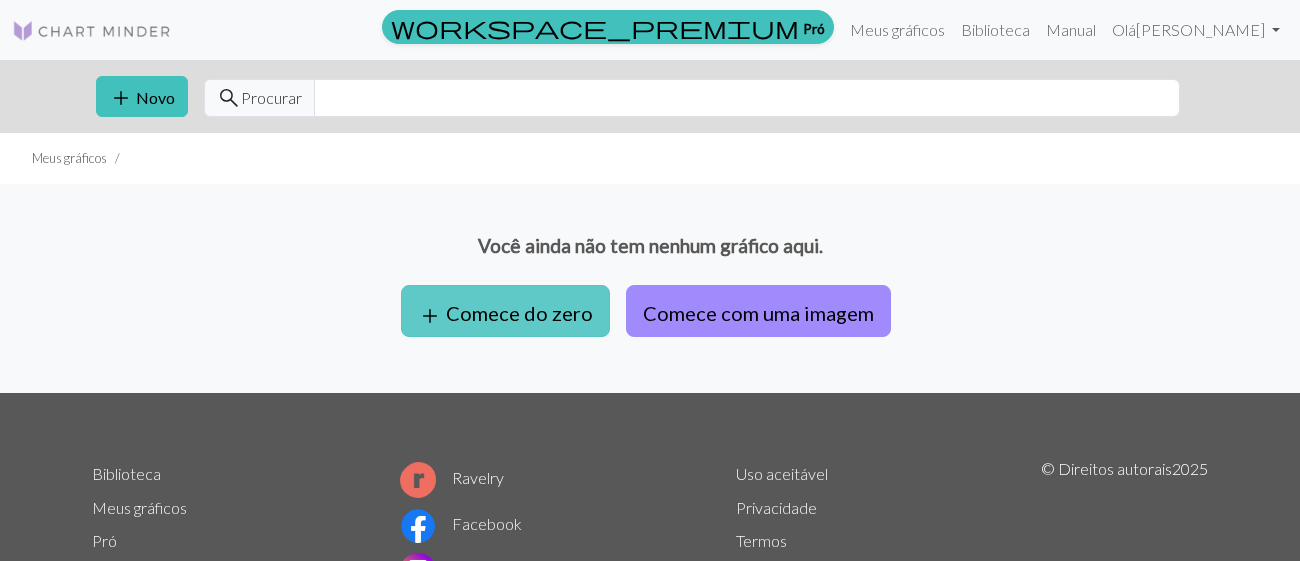 click on "Comece do zero" at bounding box center [519, 313] 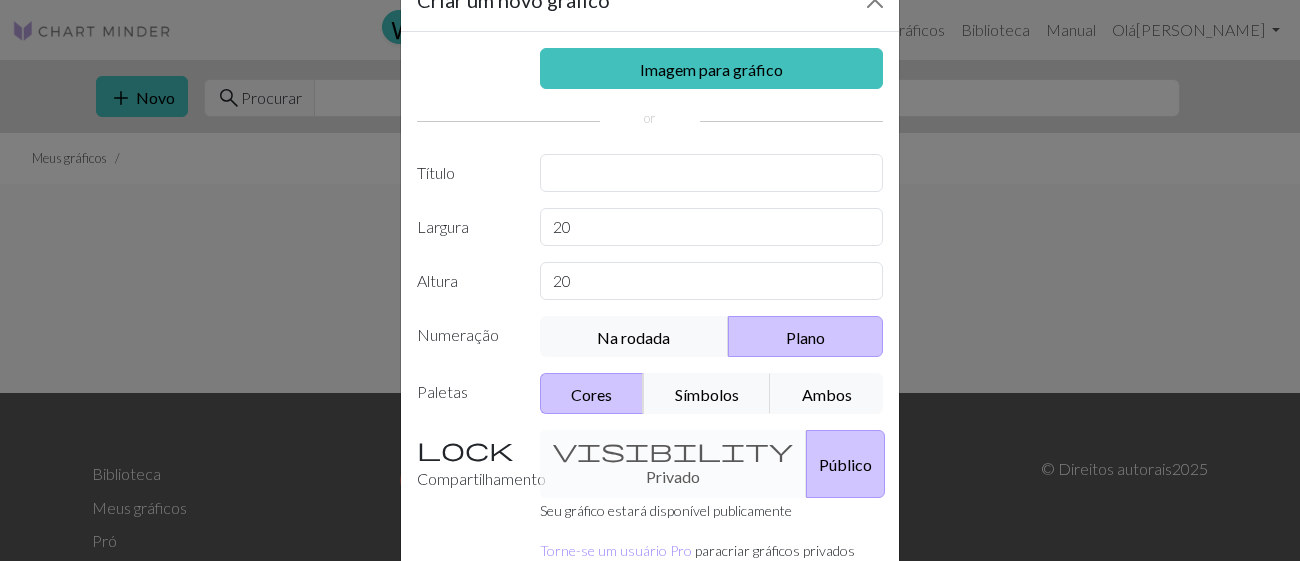 scroll, scrollTop: 0, scrollLeft: 0, axis: both 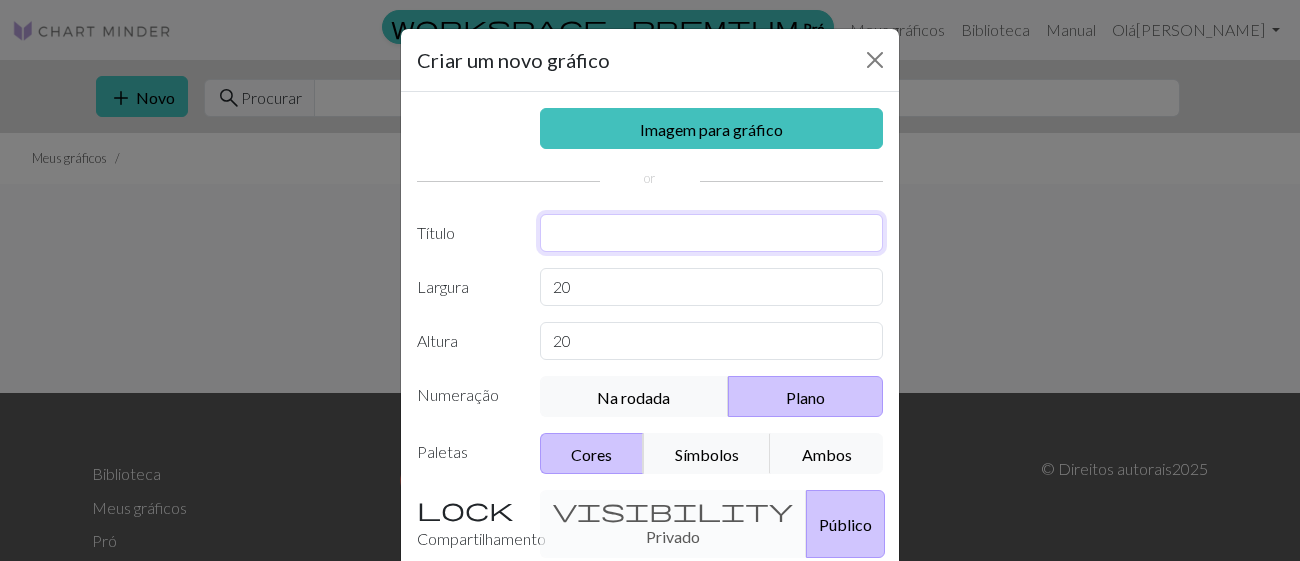 click at bounding box center (712, 233) 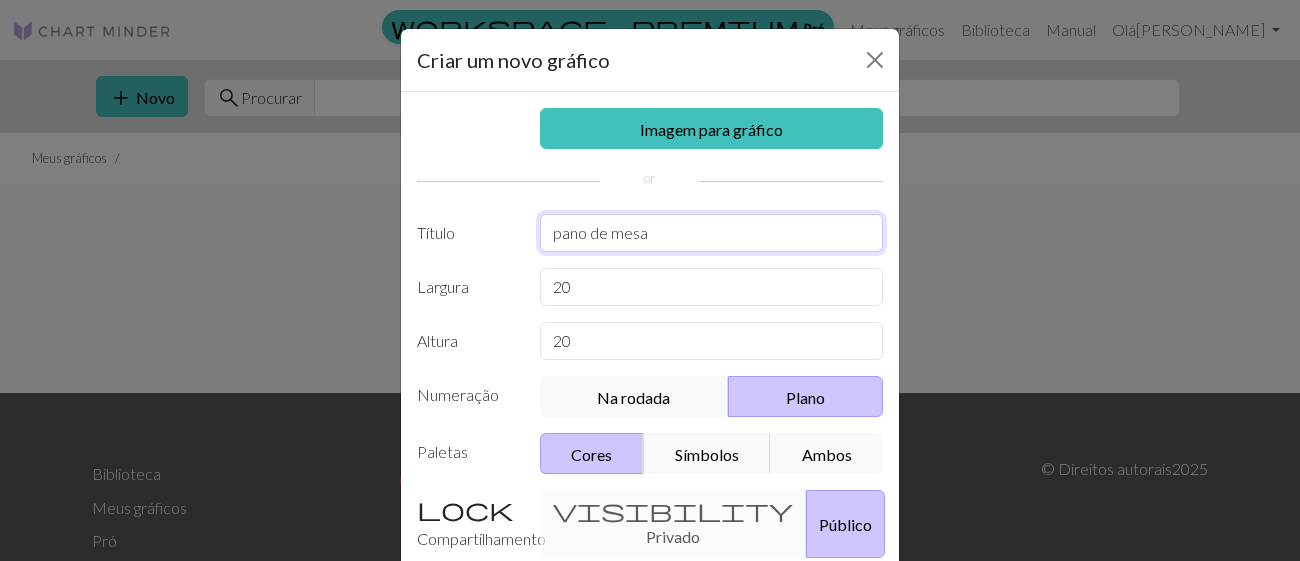 type on "pano de mesa" 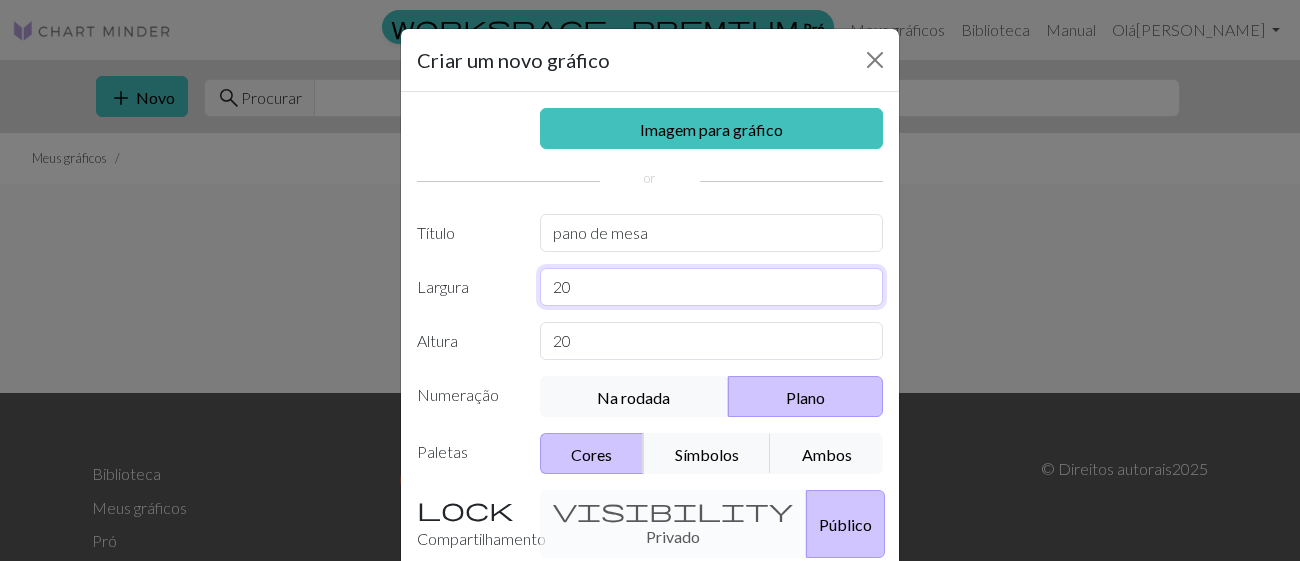 click on "20" at bounding box center [712, 287] 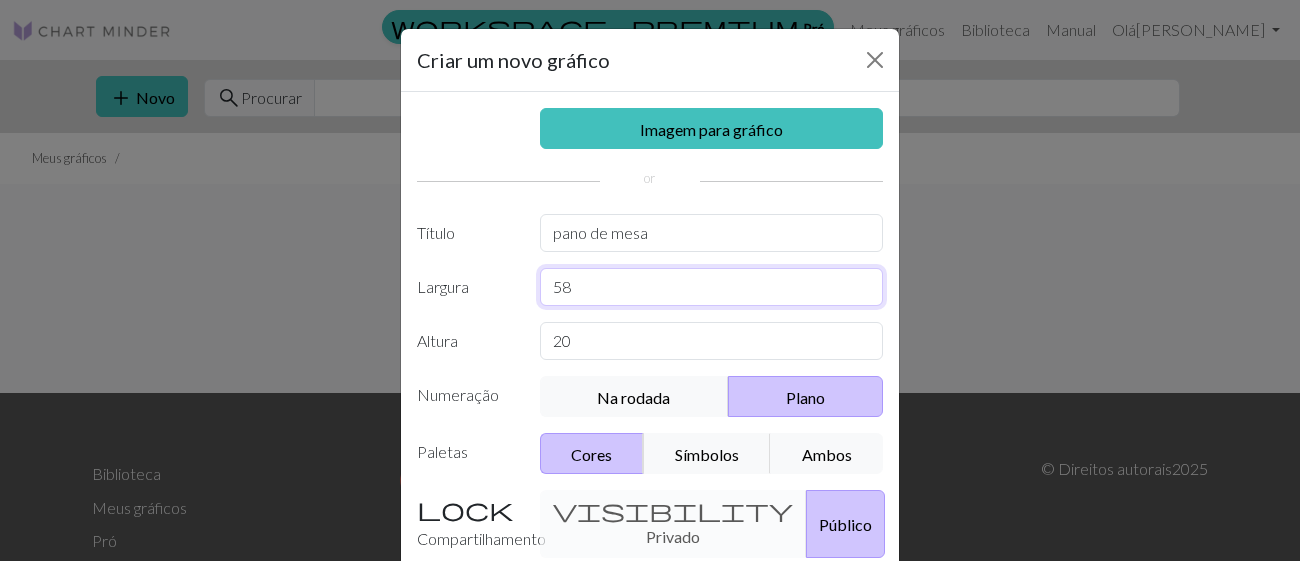 type on "58" 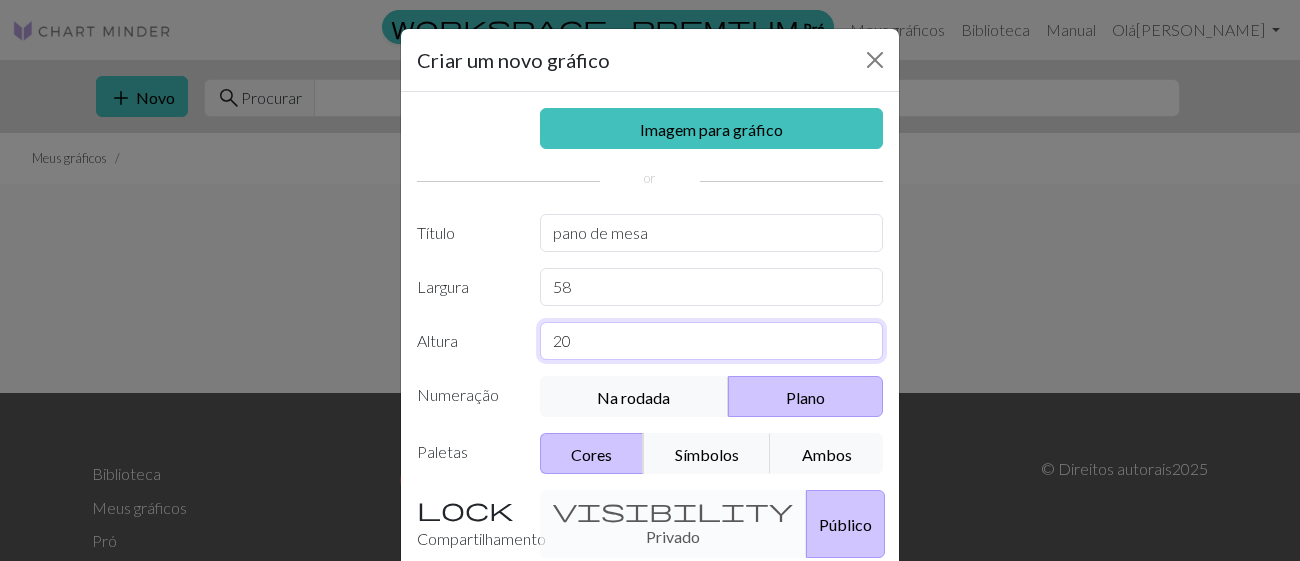click on "20" at bounding box center [712, 341] 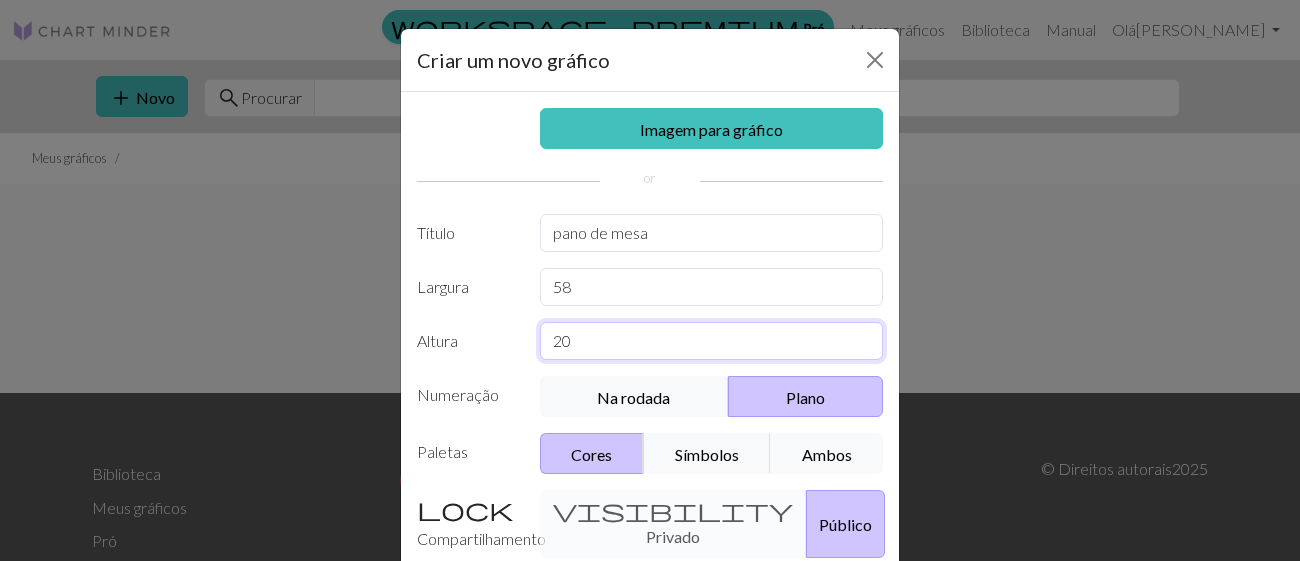 type on "2" 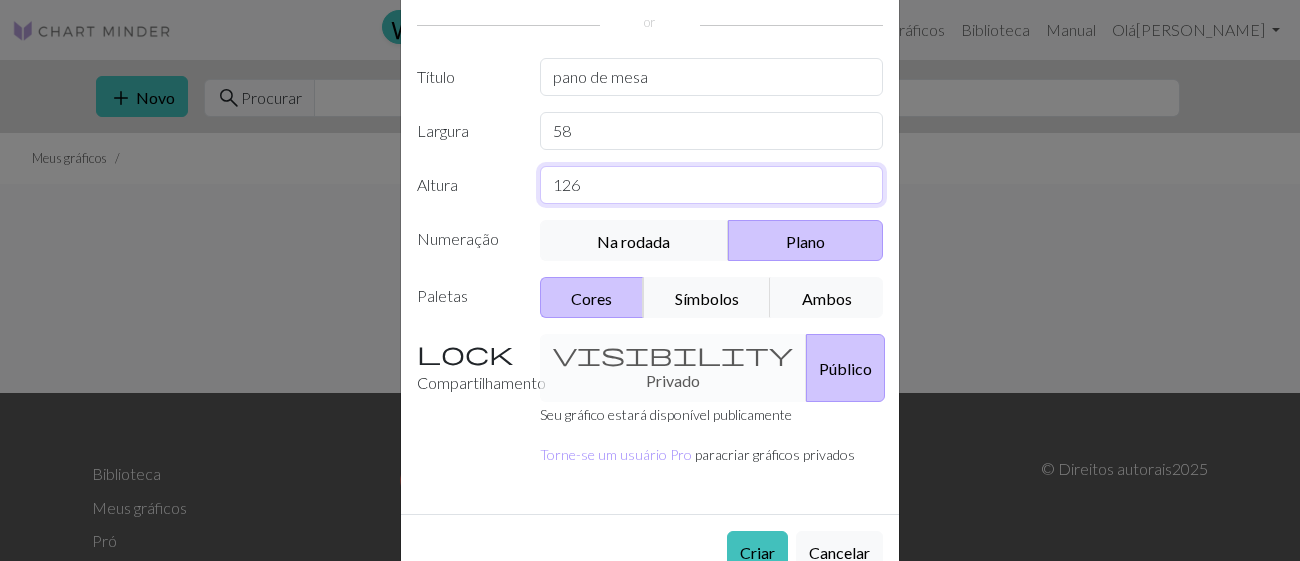 scroll, scrollTop: 210, scrollLeft: 0, axis: vertical 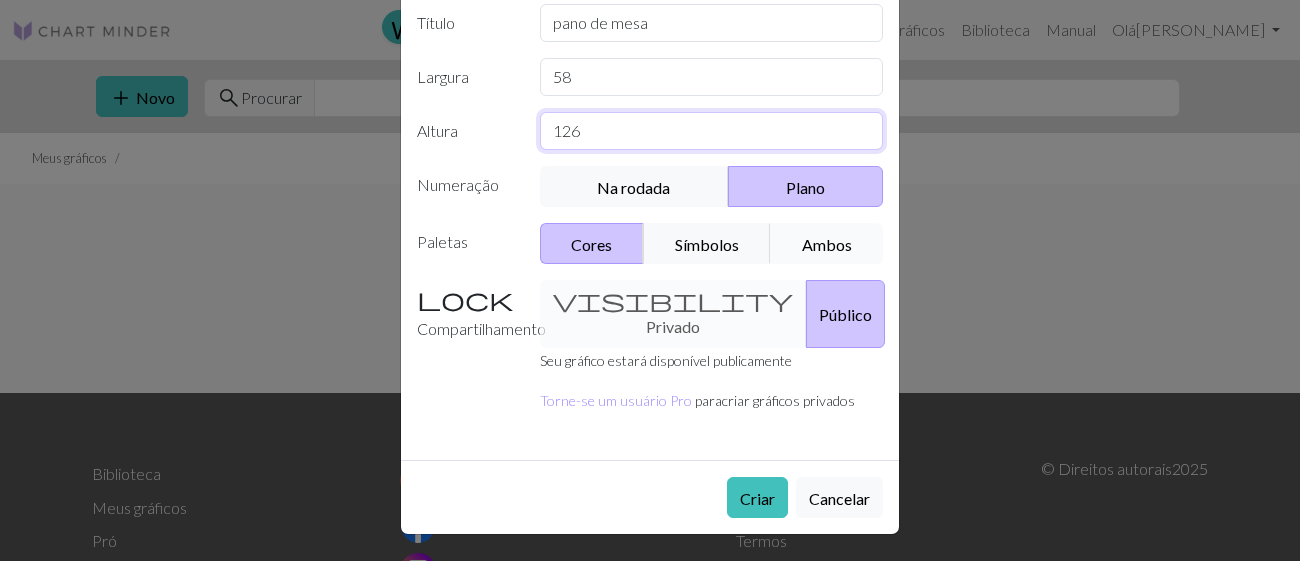 type on "126" 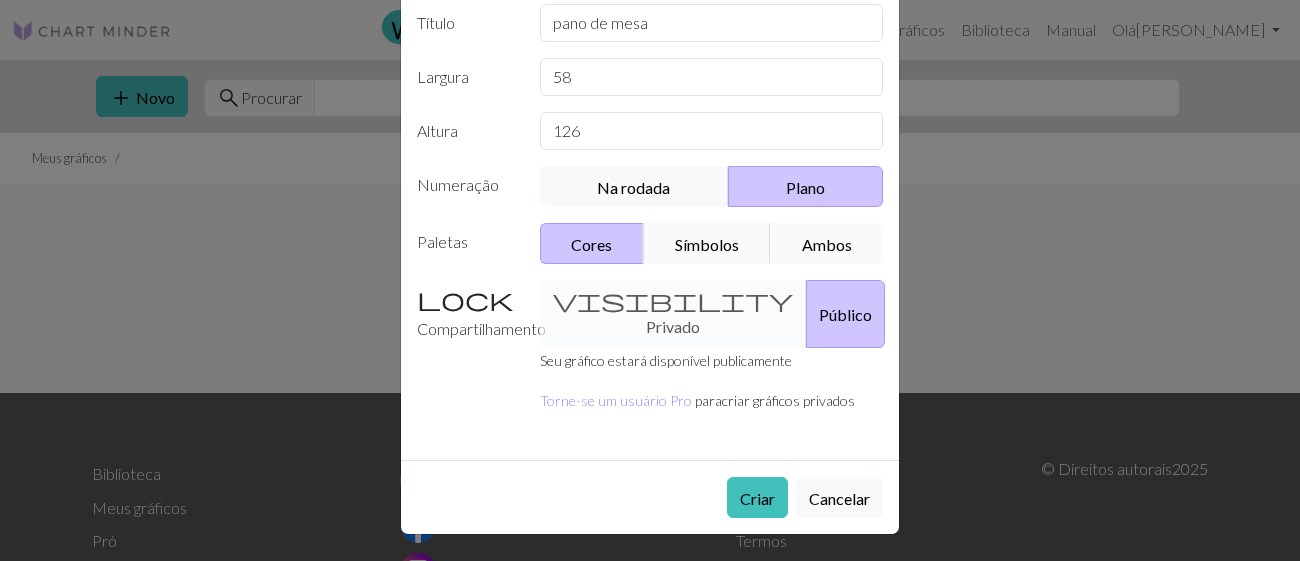 click on "Ambos" at bounding box center [826, 243] 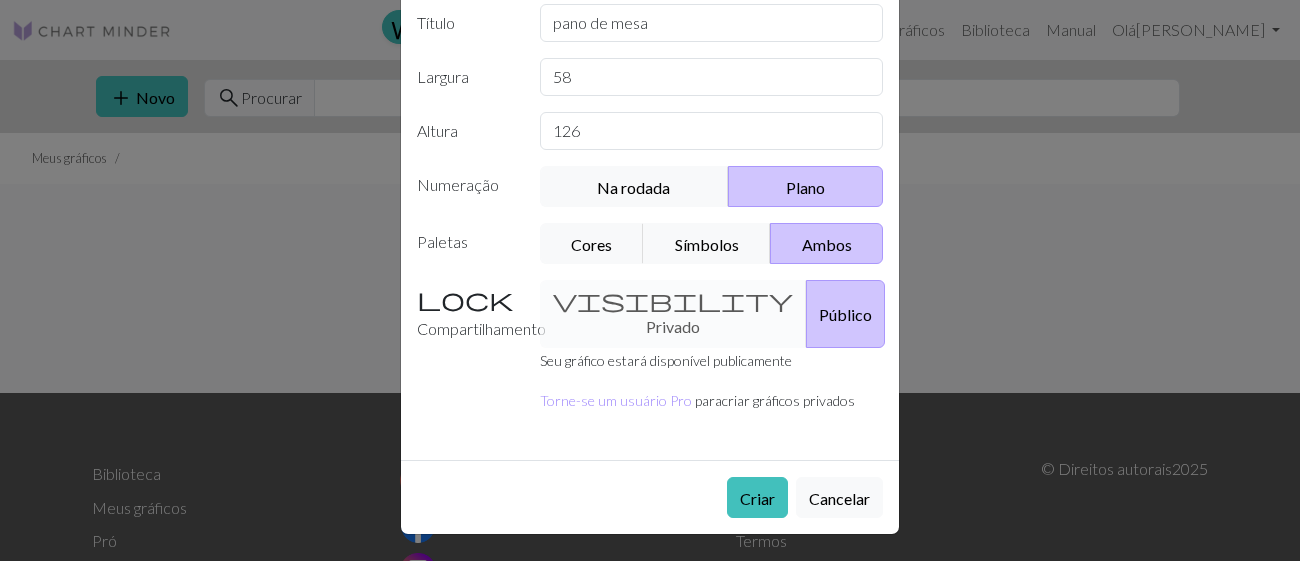 click on "visibility Privado Público" at bounding box center [712, 314] 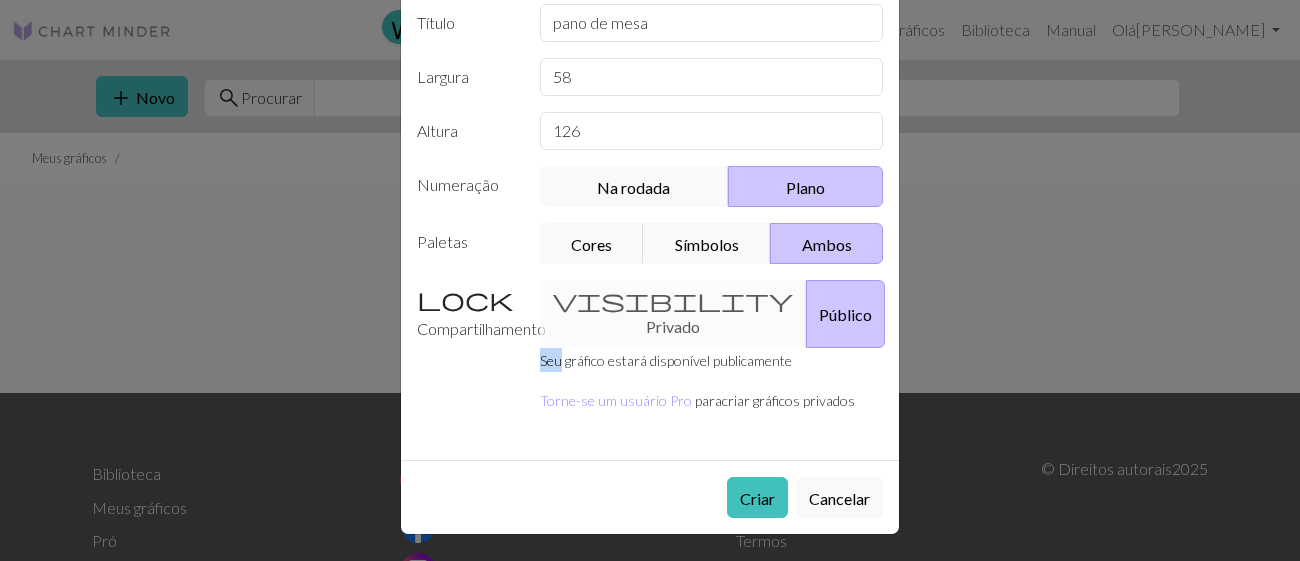 click on "visibility Privado Público" at bounding box center (712, 314) 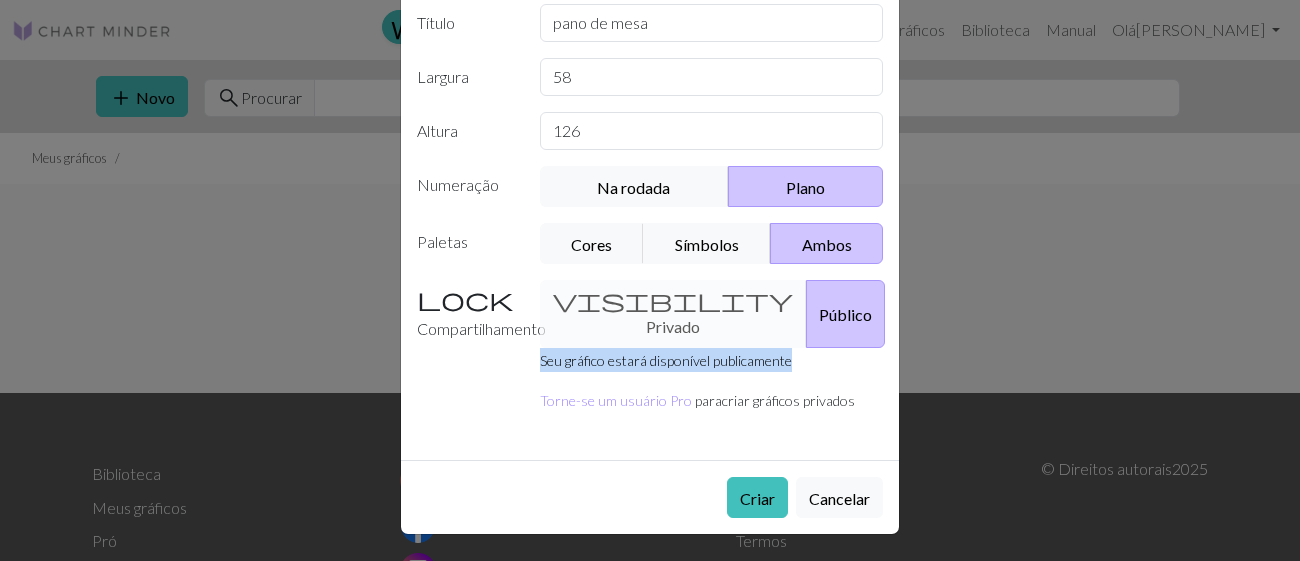 click on "visibility Privado Público" at bounding box center (712, 314) 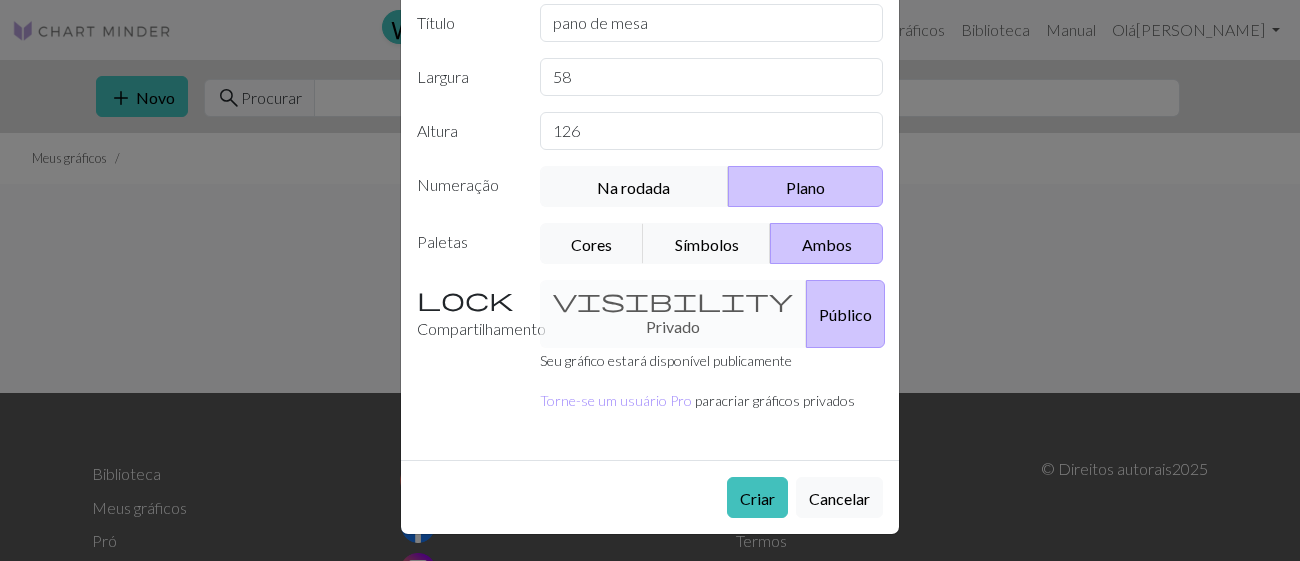 click on "visibility Privado Público" at bounding box center [712, 314] 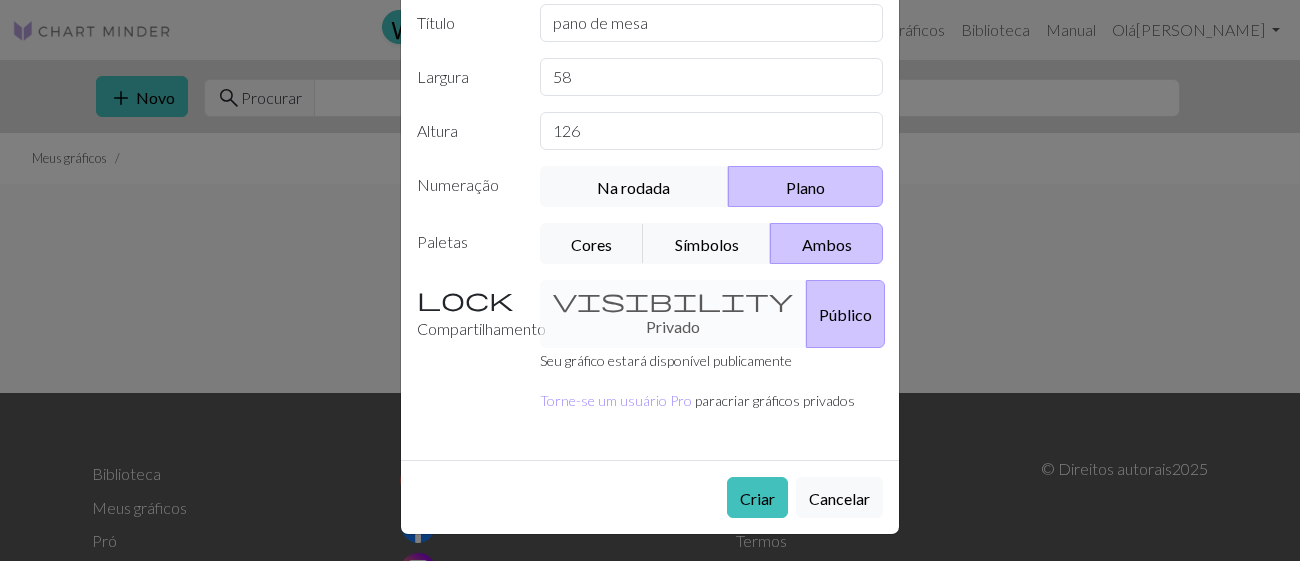 click on "visibility Privado Público" at bounding box center [712, 314] 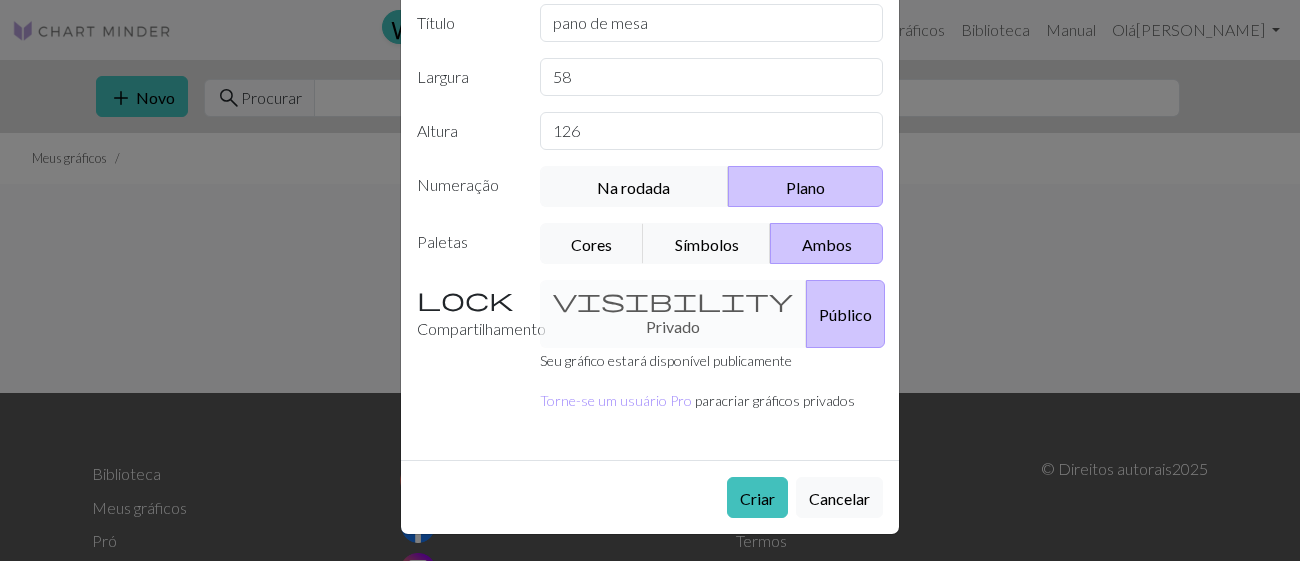 click on "Compartilhamento" at bounding box center (466, 314) 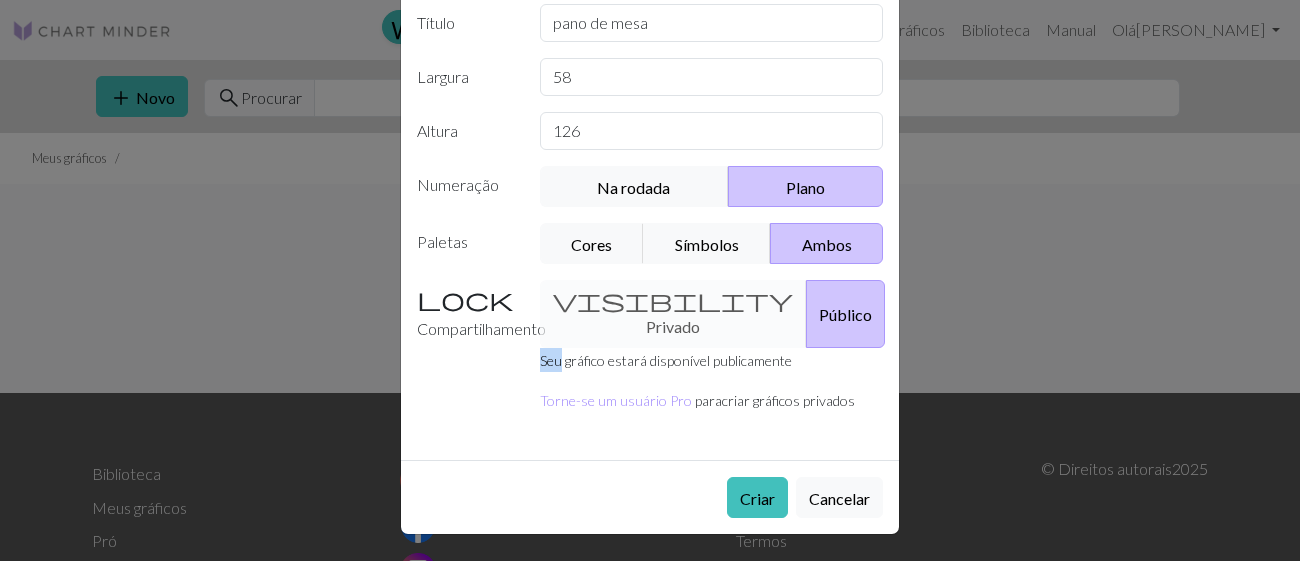 click on "visibility Privado Público" at bounding box center (712, 314) 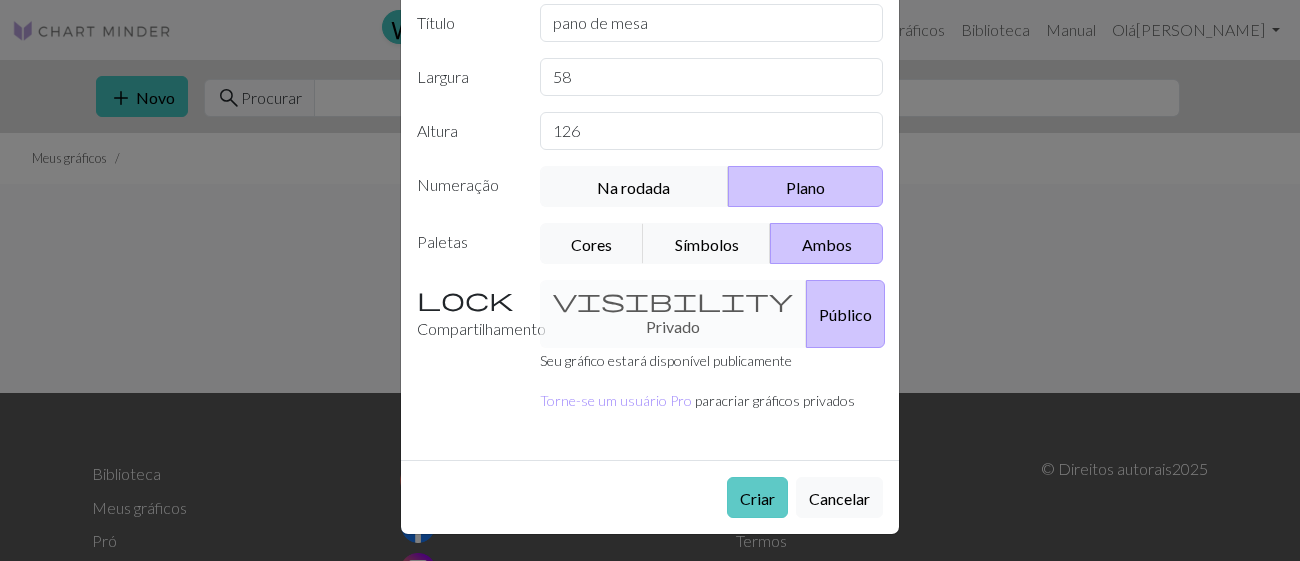 click on "Criar" at bounding box center (757, 498) 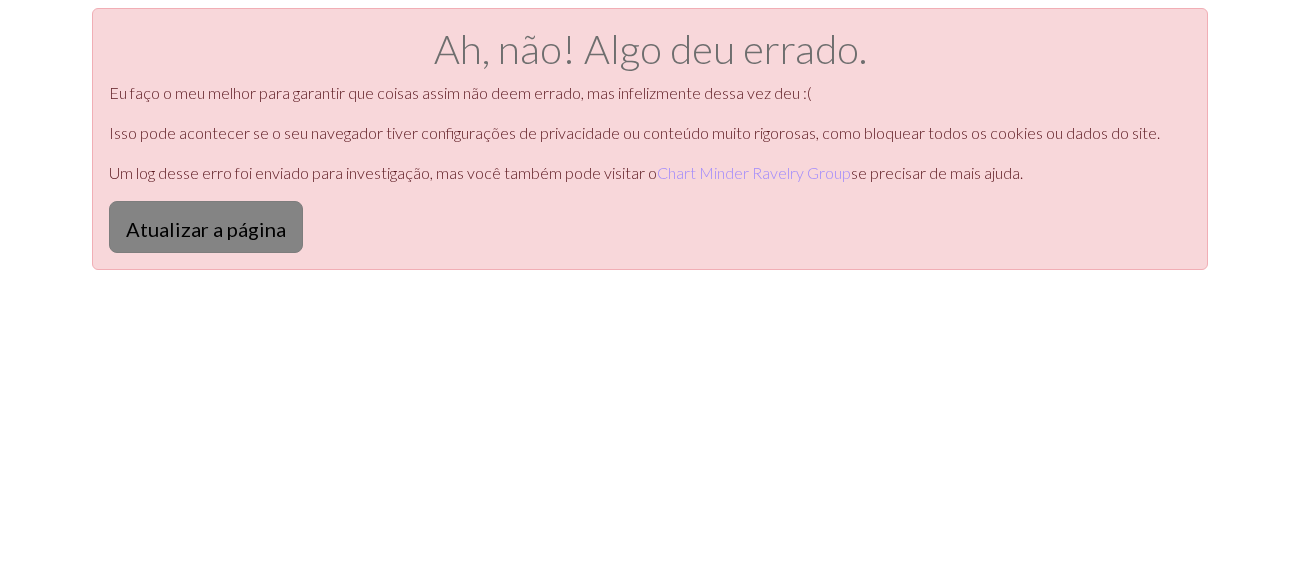 click on "Atualizar a página" at bounding box center (206, 229) 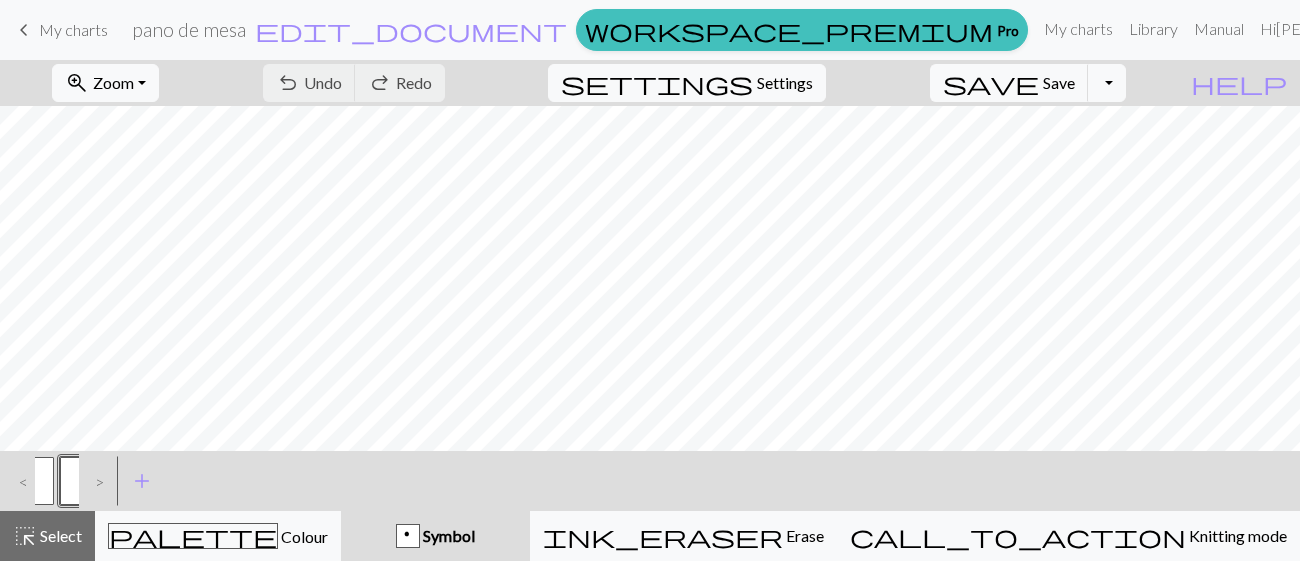 scroll, scrollTop: 0, scrollLeft: 0, axis: both 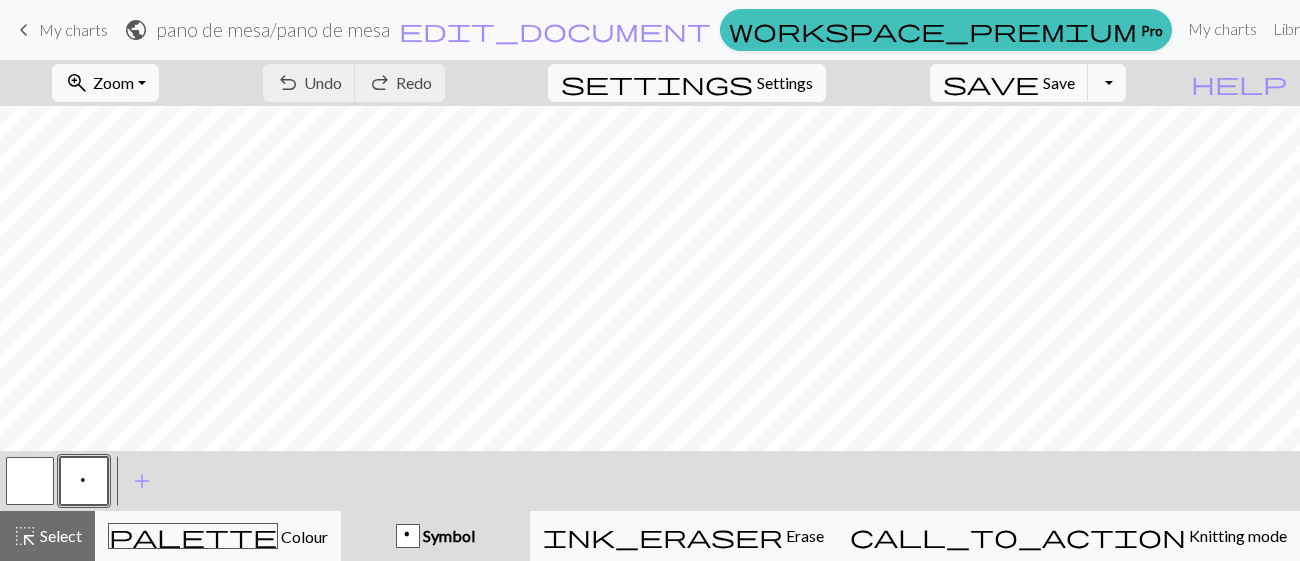 click on "p" at bounding box center [84, 481] 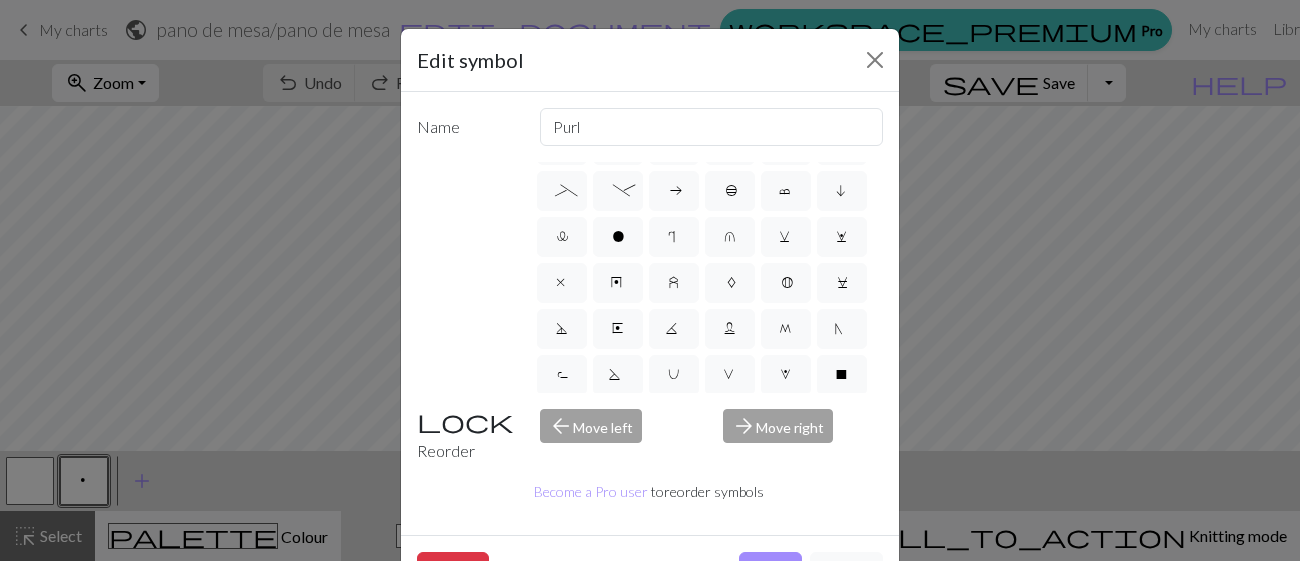scroll, scrollTop: 412, scrollLeft: 0, axis: vertical 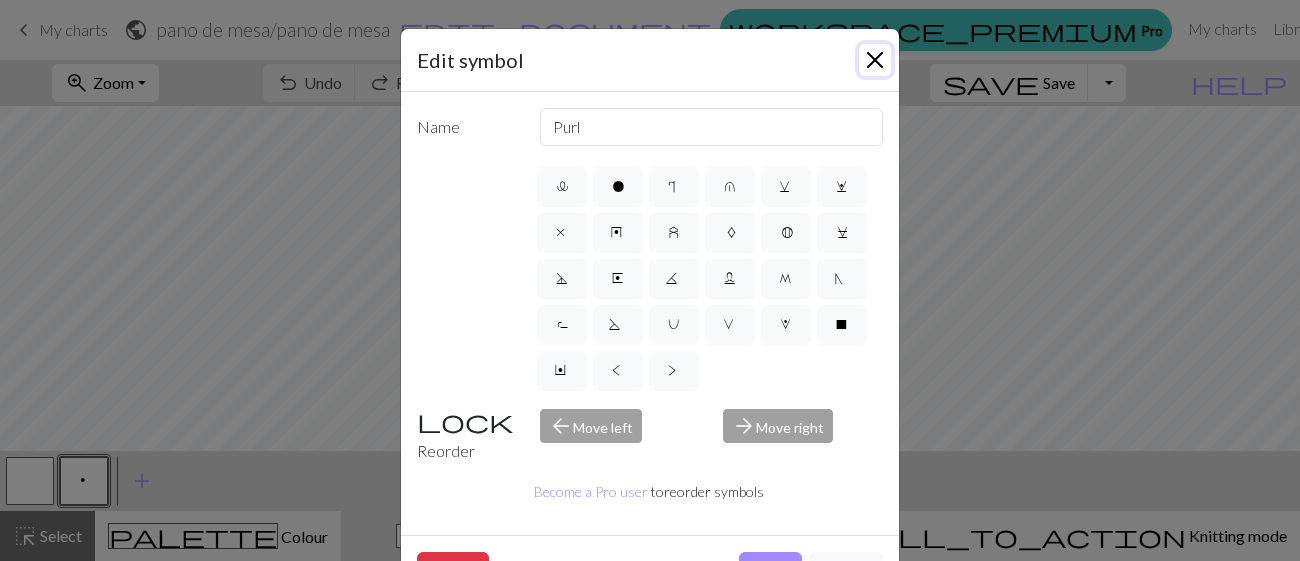 click at bounding box center (875, 60) 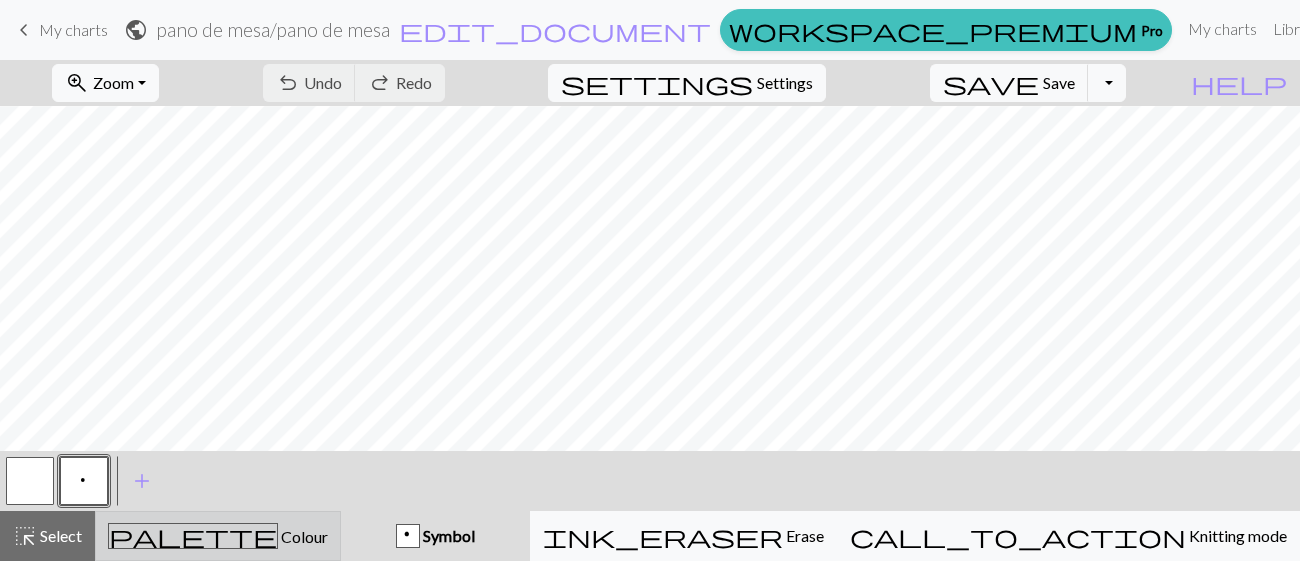 click on "palette   Colour   Colour" at bounding box center [218, 536] 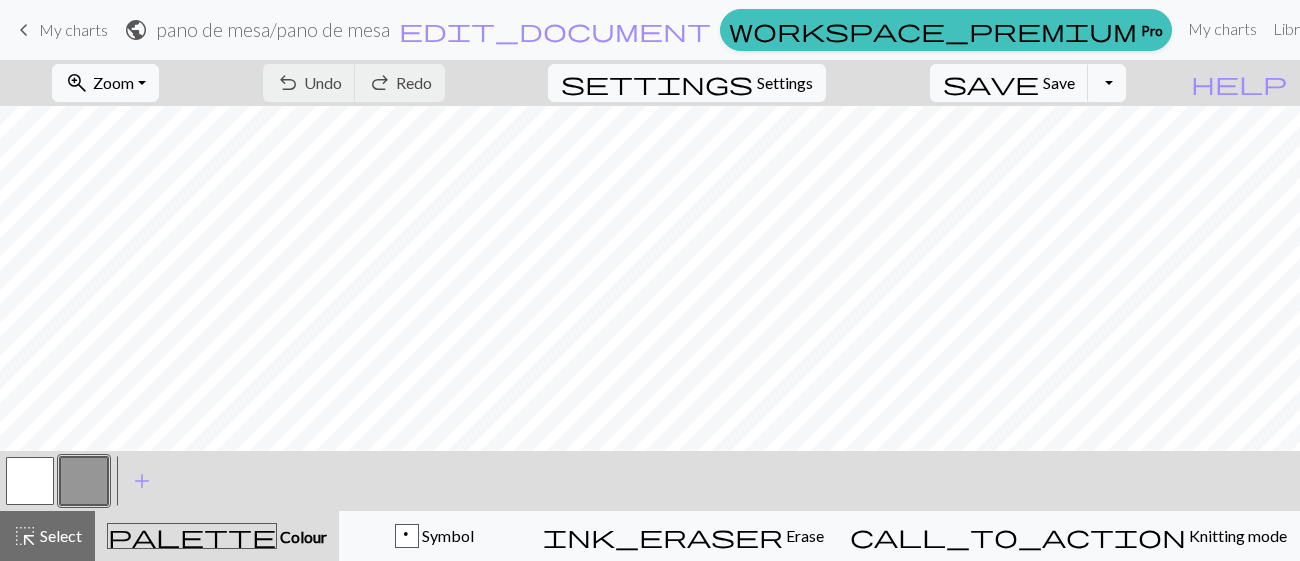 click on "Colour" at bounding box center [302, 536] 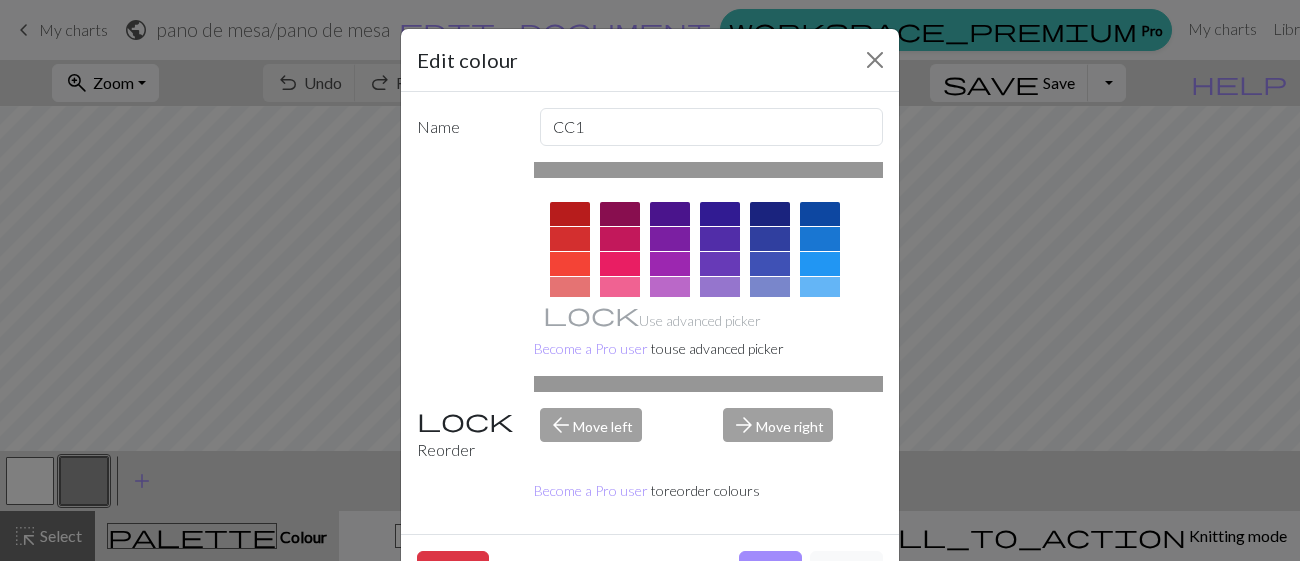 click at bounding box center [570, 264] 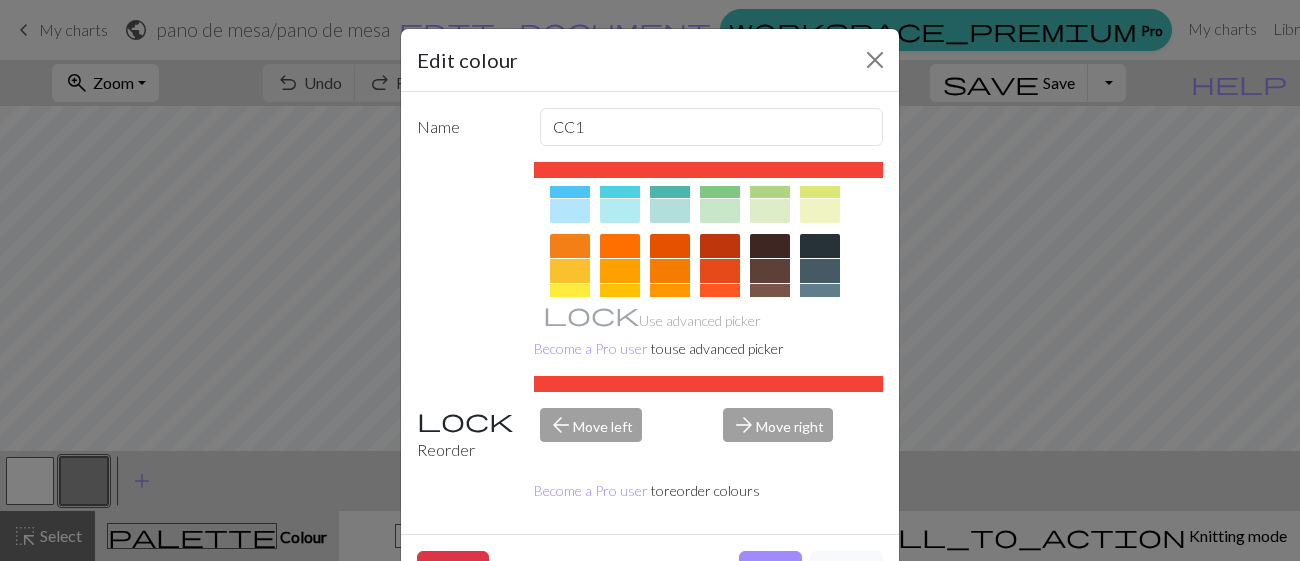 scroll, scrollTop: 242, scrollLeft: 0, axis: vertical 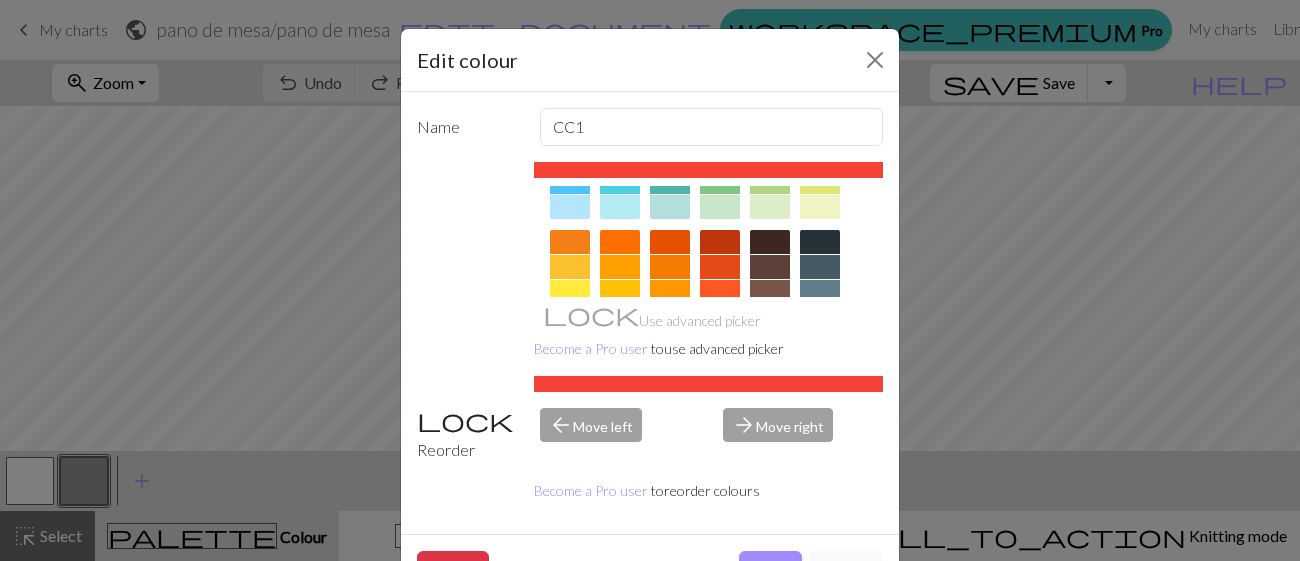 click at bounding box center [820, 242] 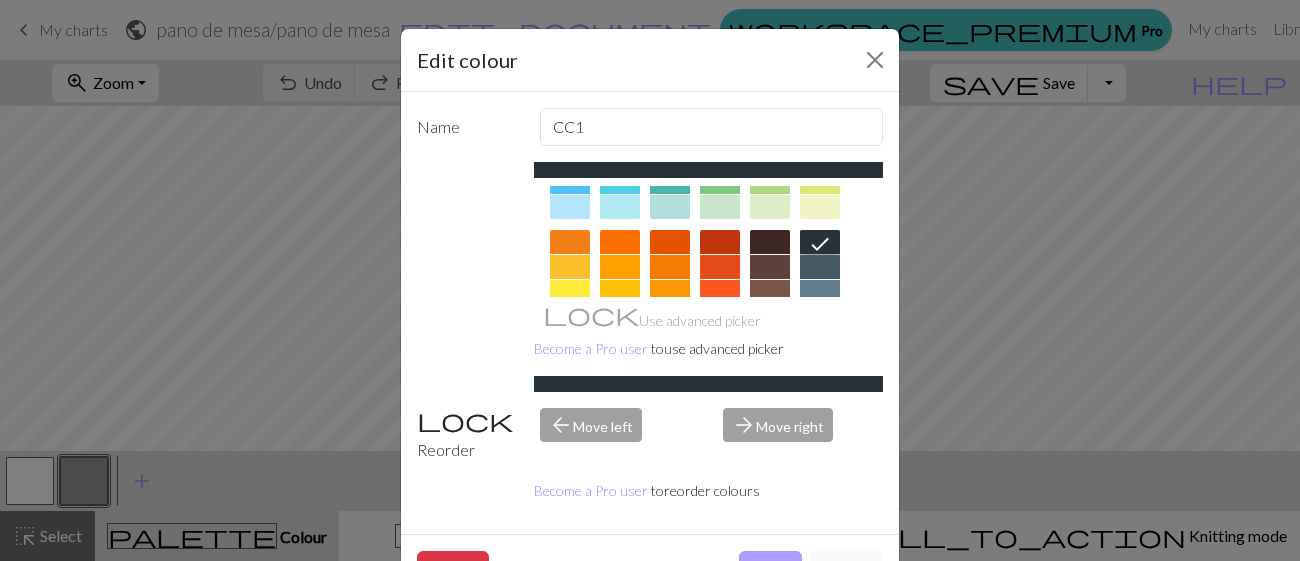 click on "Done" at bounding box center (770, 570) 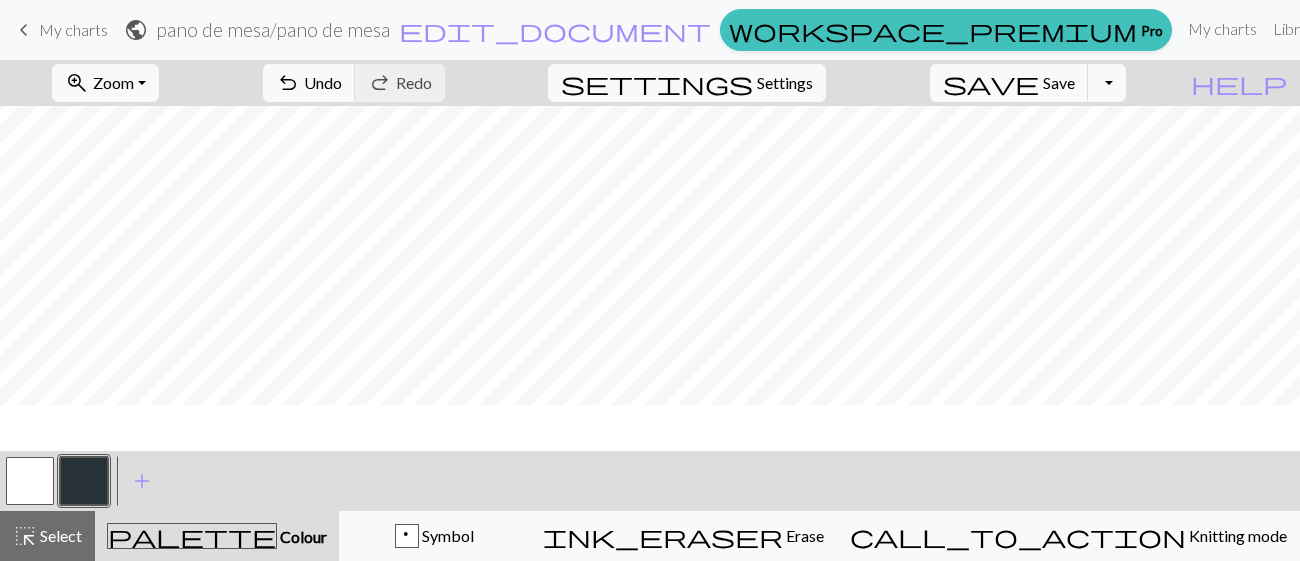 scroll, scrollTop: 320, scrollLeft: 0, axis: vertical 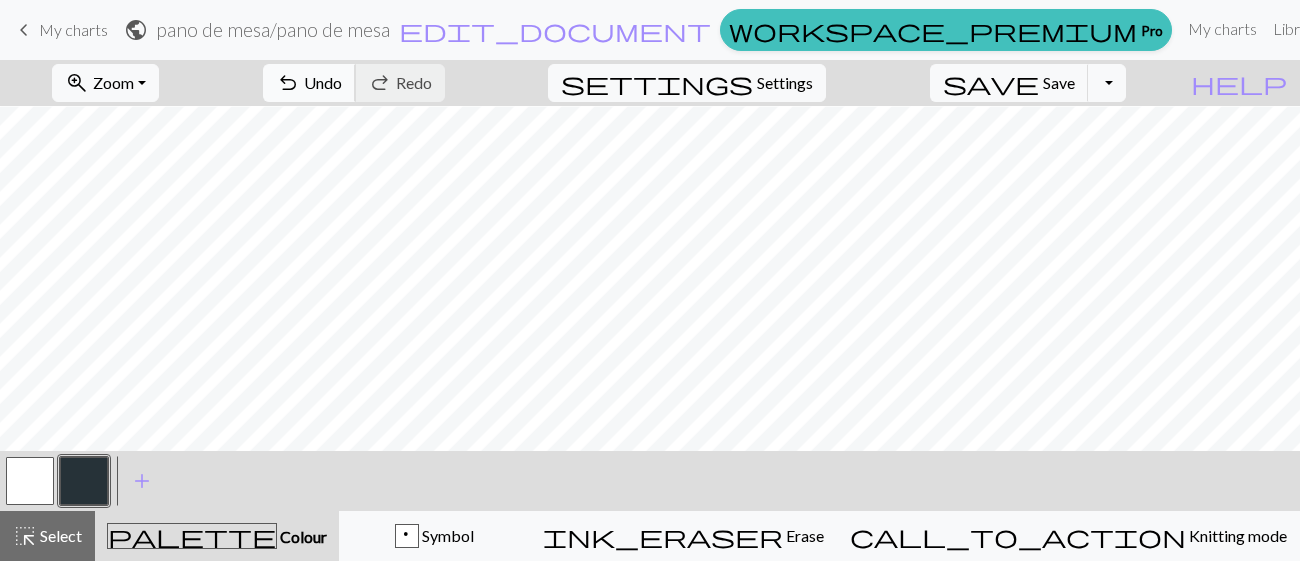 click on "undo" at bounding box center (288, 83) 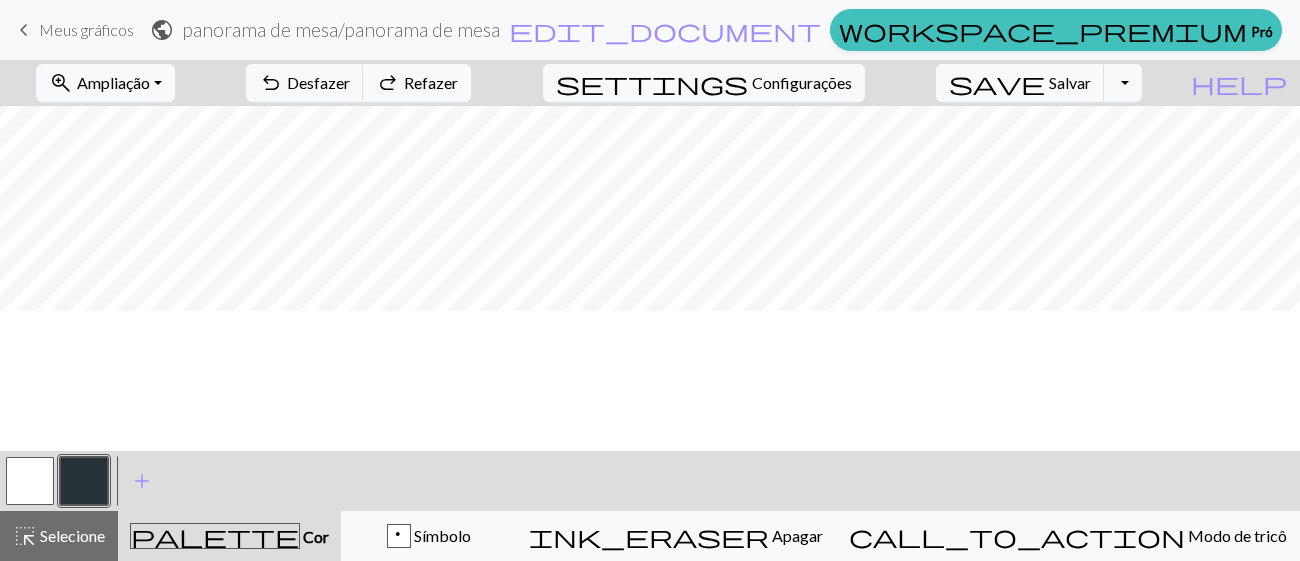 scroll, scrollTop: 0, scrollLeft: 0, axis: both 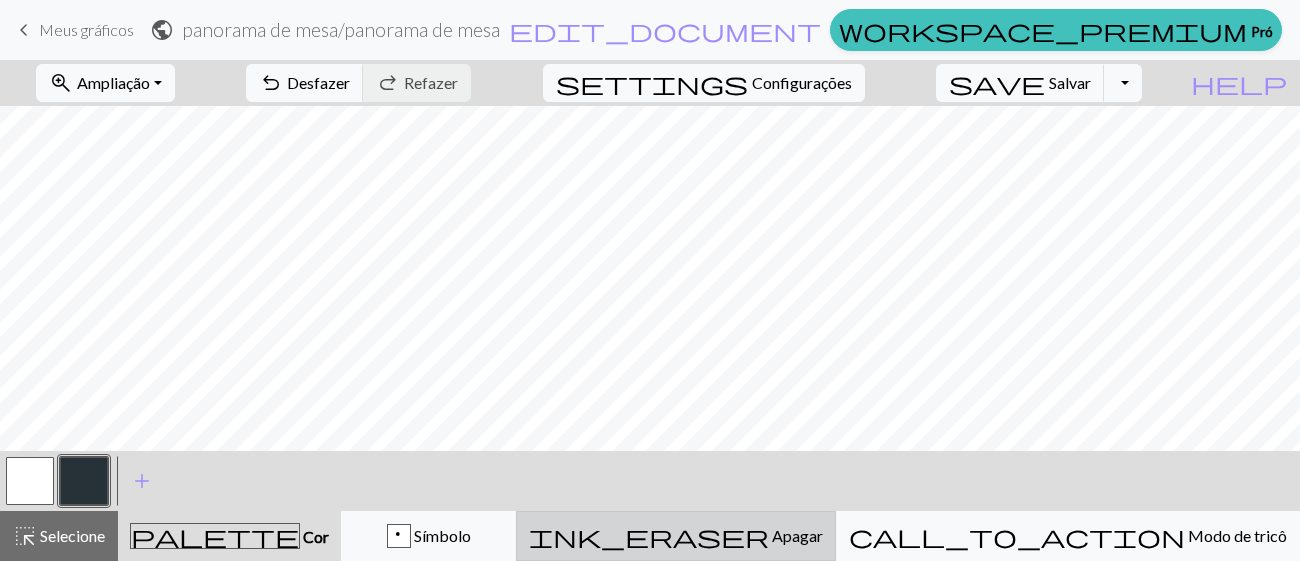 click on "Apagar" at bounding box center (797, 535) 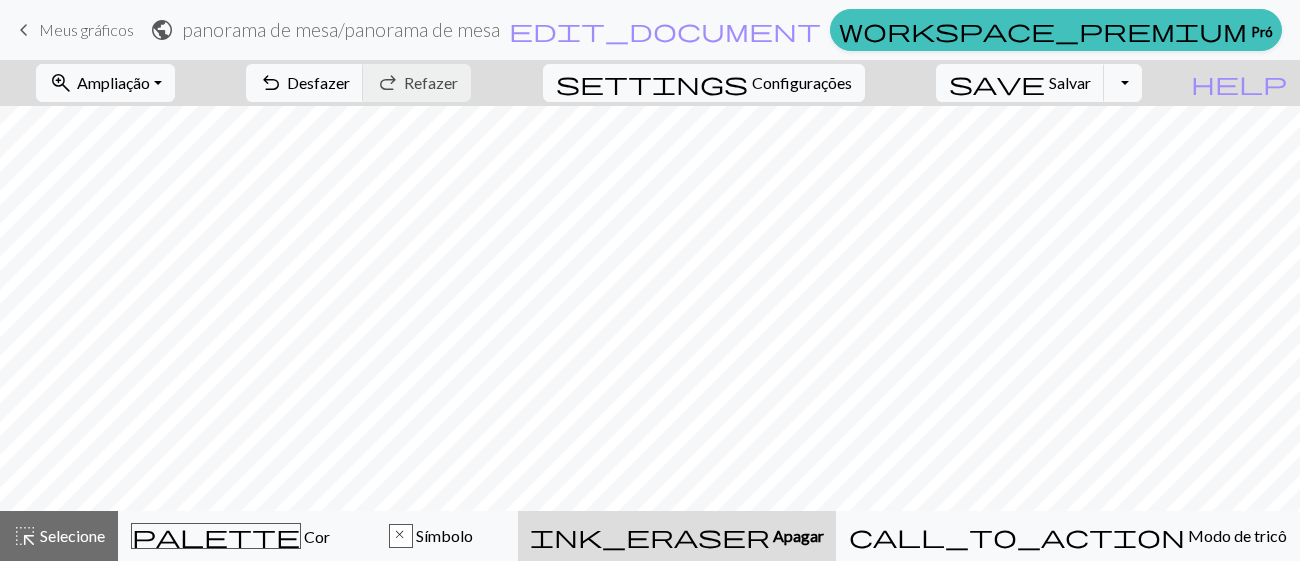 click on "undo Desfazer Desfazer redo Refazer Refazer" at bounding box center [358, 83] 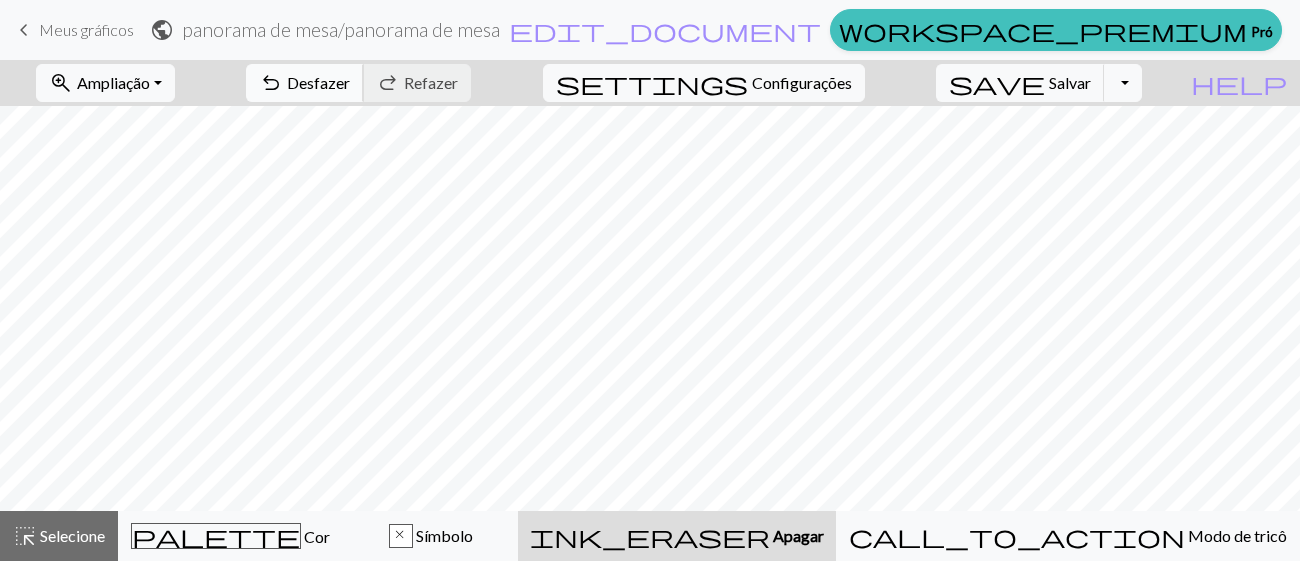 click on "Desfazer" at bounding box center (318, 82) 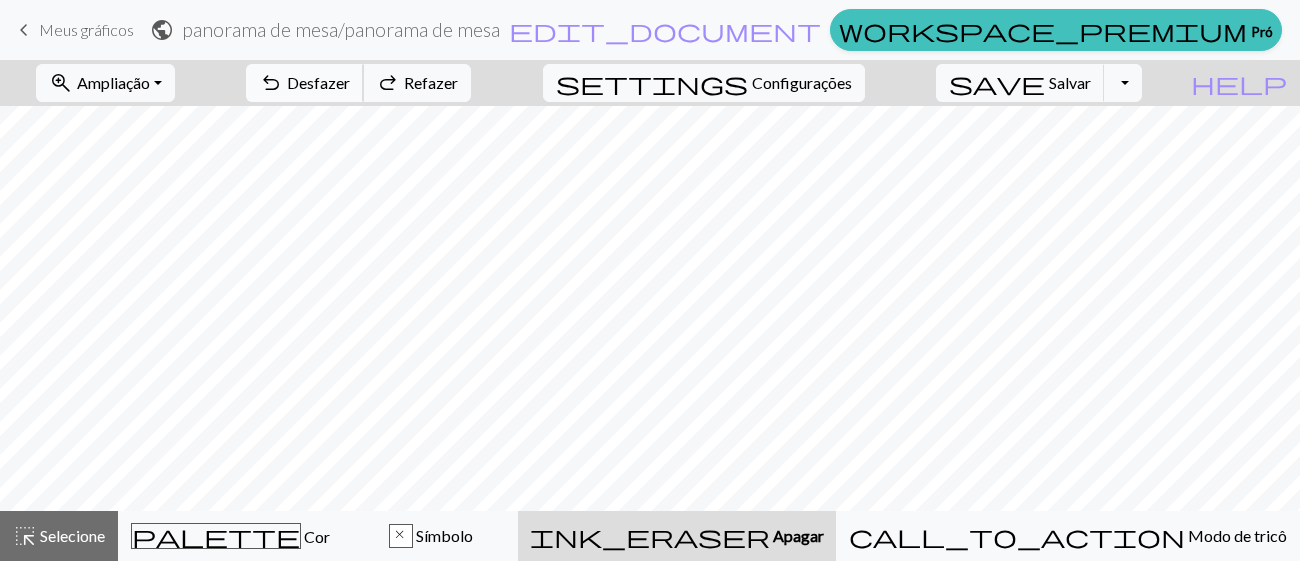 click on "Desfazer" at bounding box center [318, 82] 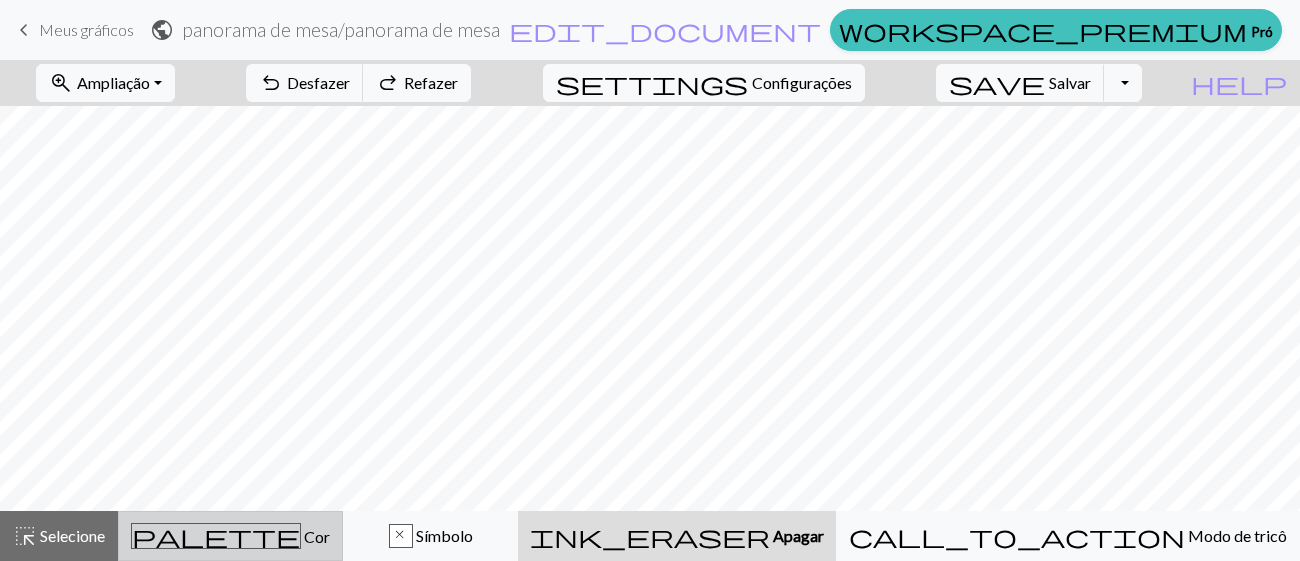 click on "palette   Cor   Cor" at bounding box center [230, 536] 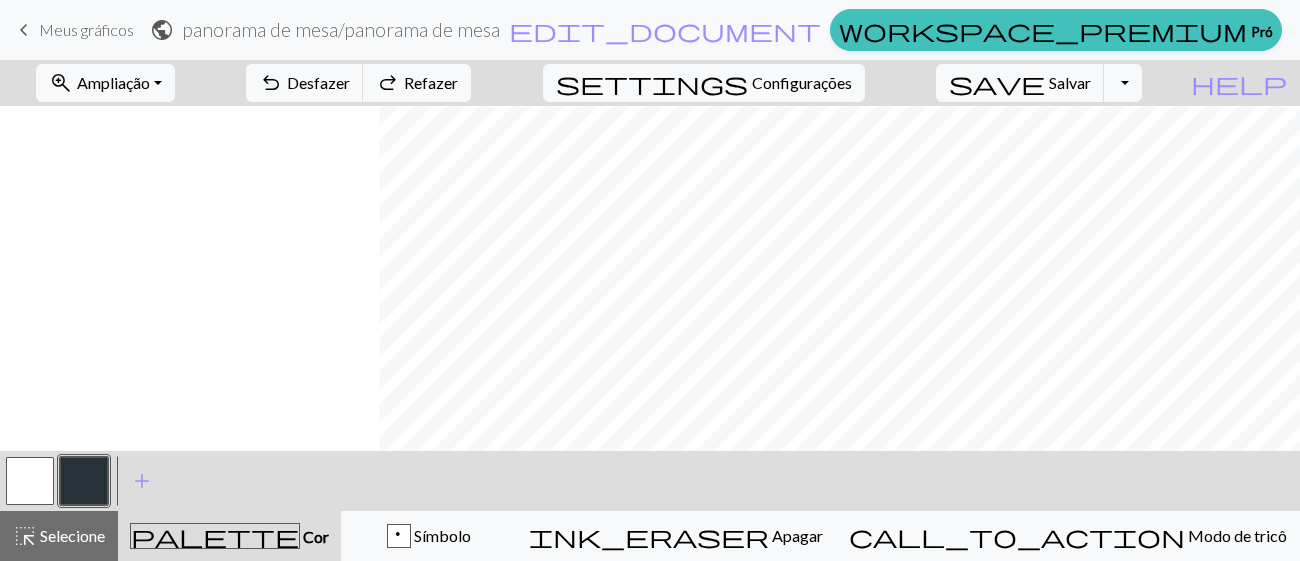 scroll, scrollTop: 3258, scrollLeft: 973, axis: both 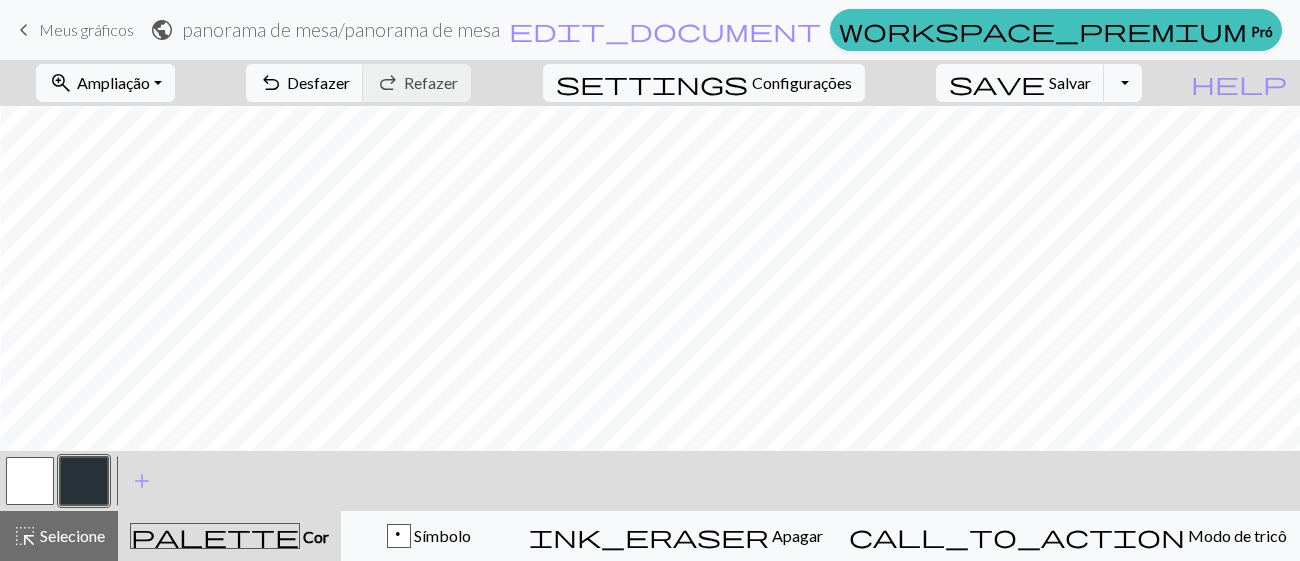 click on "Biblioteca" at bounding box center (1443, 28) 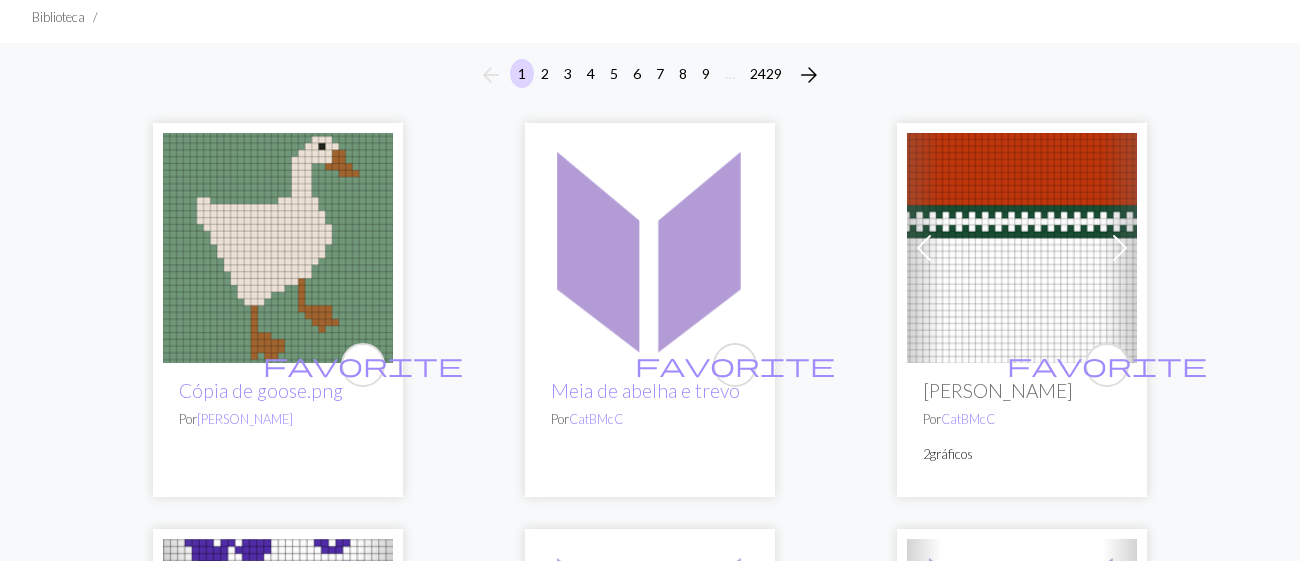 scroll, scrollTop: 137, scrollLeft: 0, axis: vertical 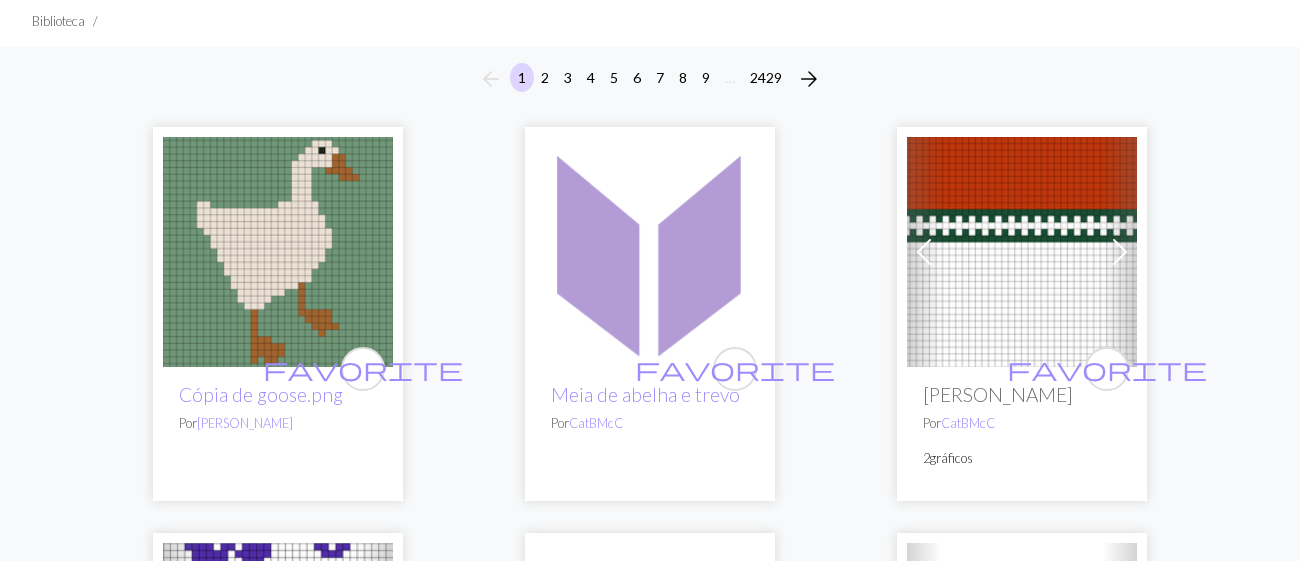 click at bounding box center [650, 252] 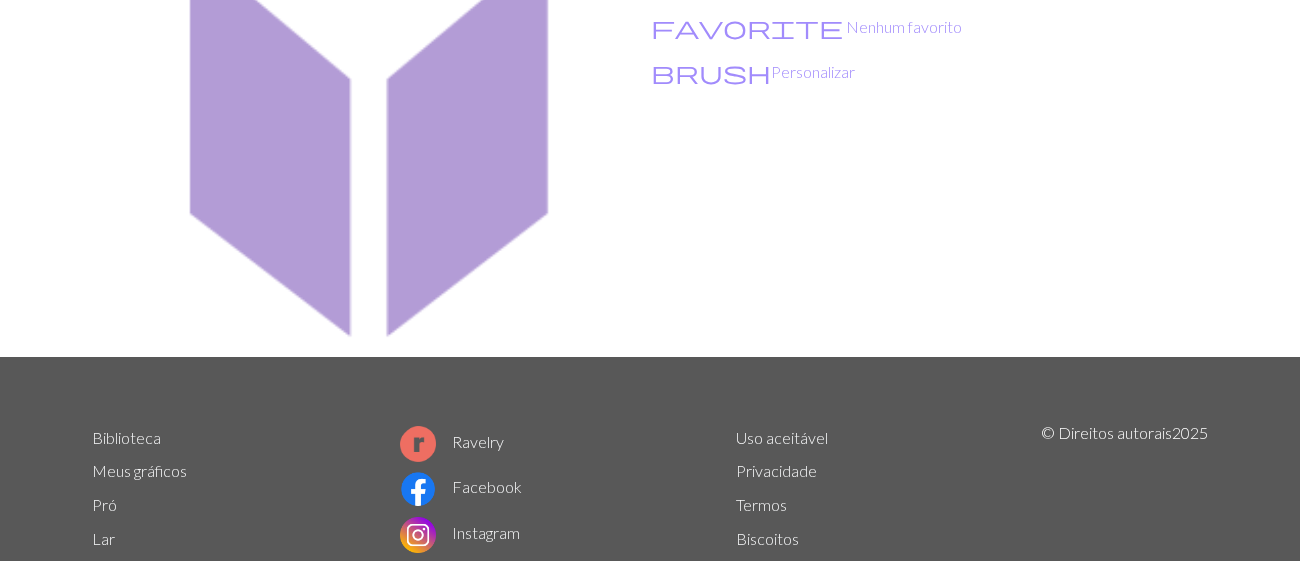 scroll, scrollTop: 0, scrollLeft: 0, axis: both 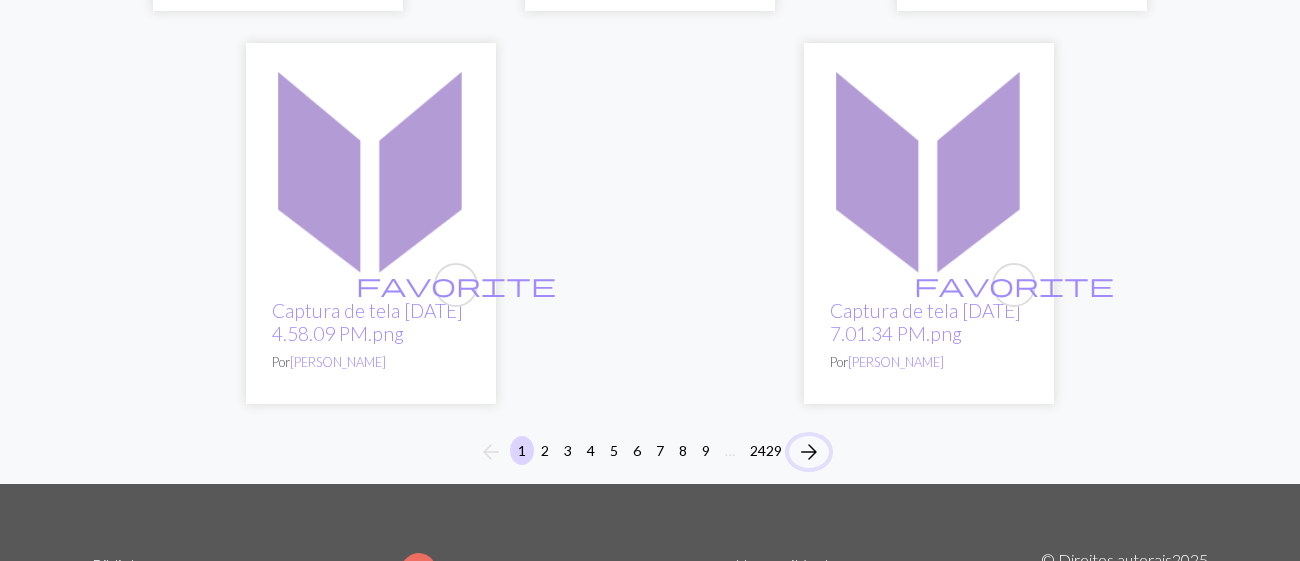 click on "arrow_forward" at bounding box center (809, 452) 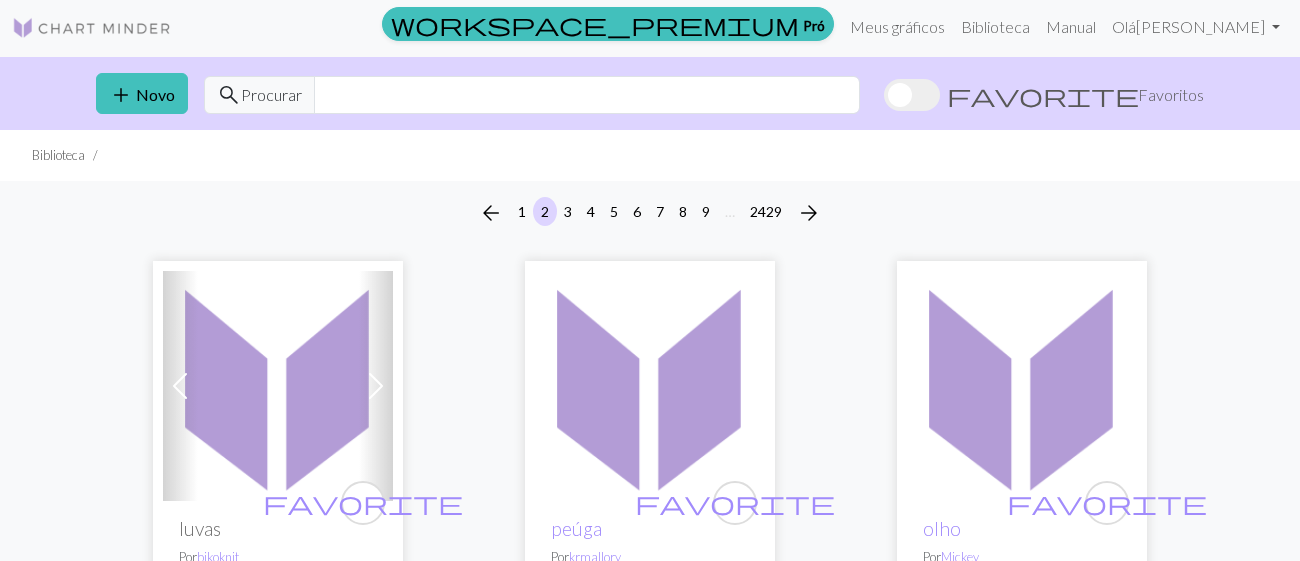 scroll, scrollTop: 0, scrollLeft: 0, axis: both 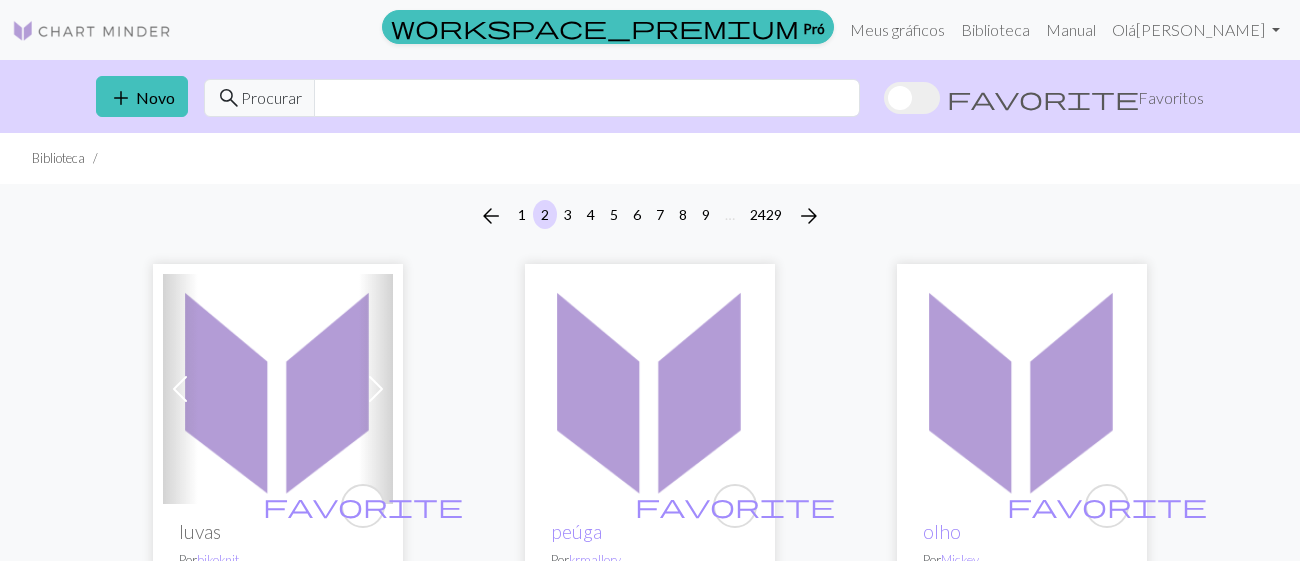 click at bounding box center (650, 389) 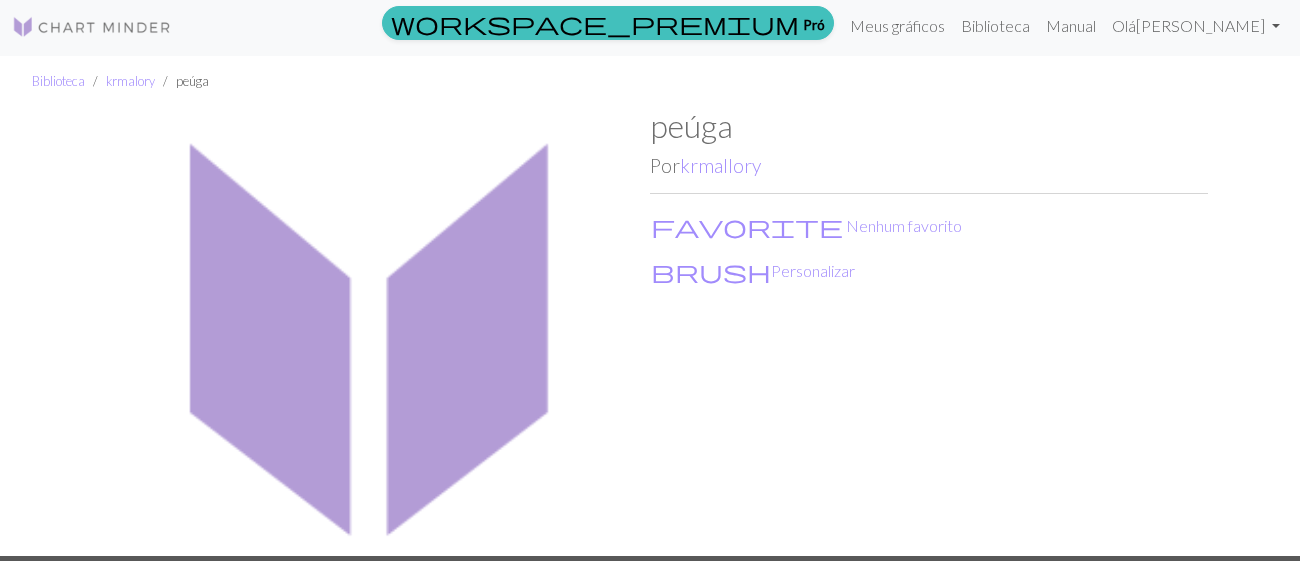 scroll, scrollTop: 0, scrollLeft: 0, axis: both 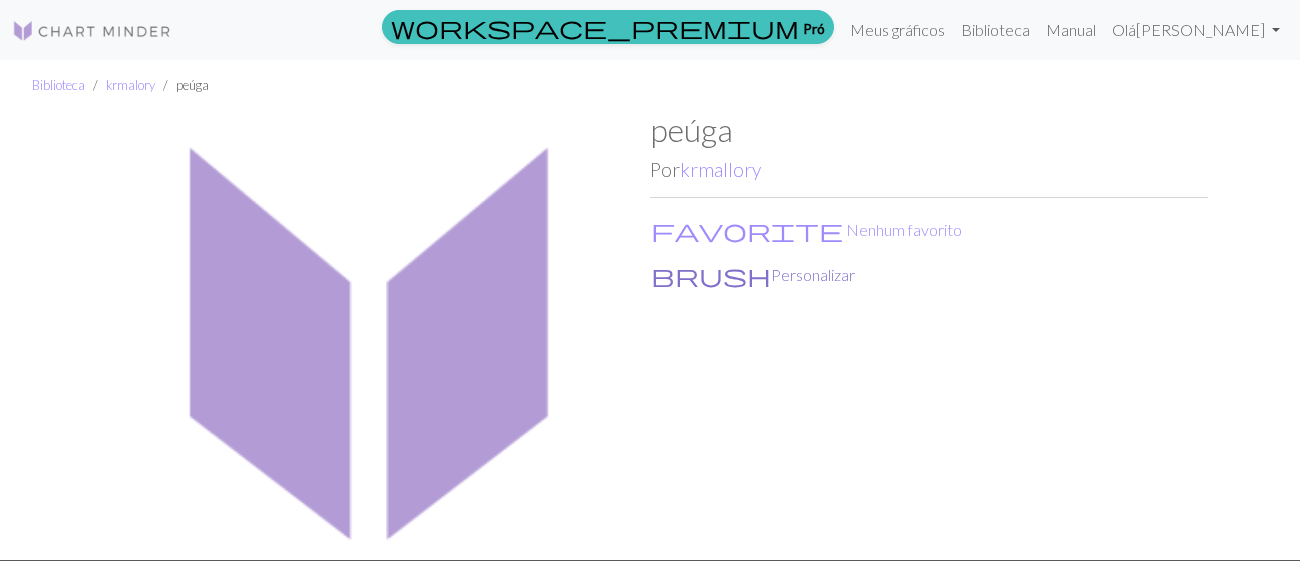 click on "Personalizar" at bounding box center (813, 274) 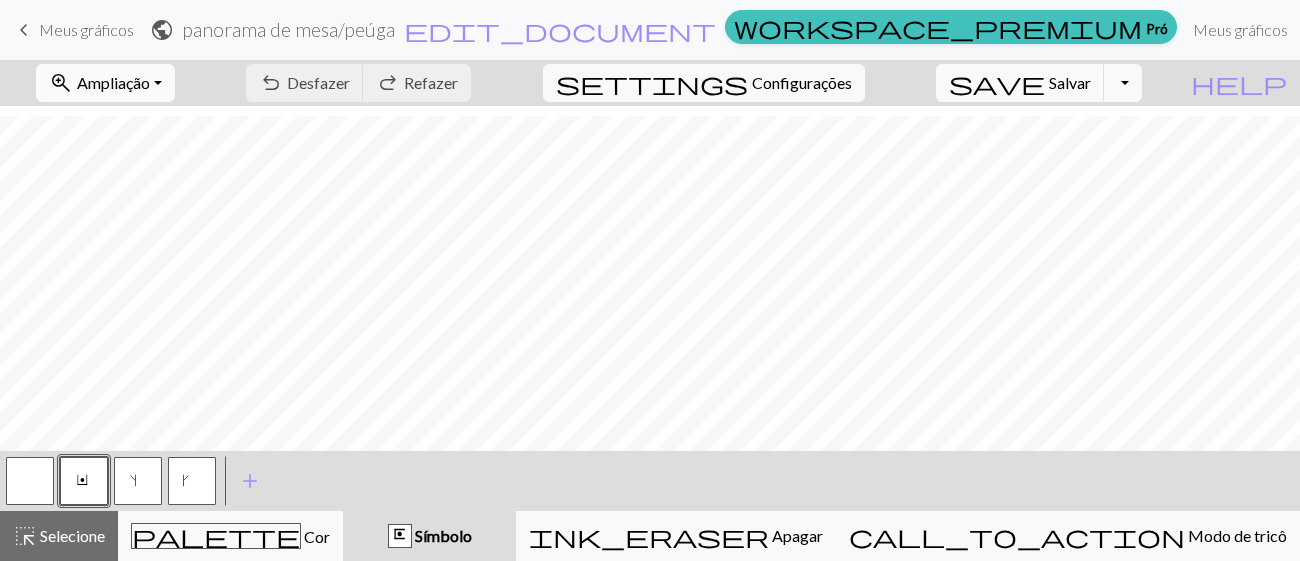 scroll, scrollTop: 1375, scrollLeft: 0, axis: vertical 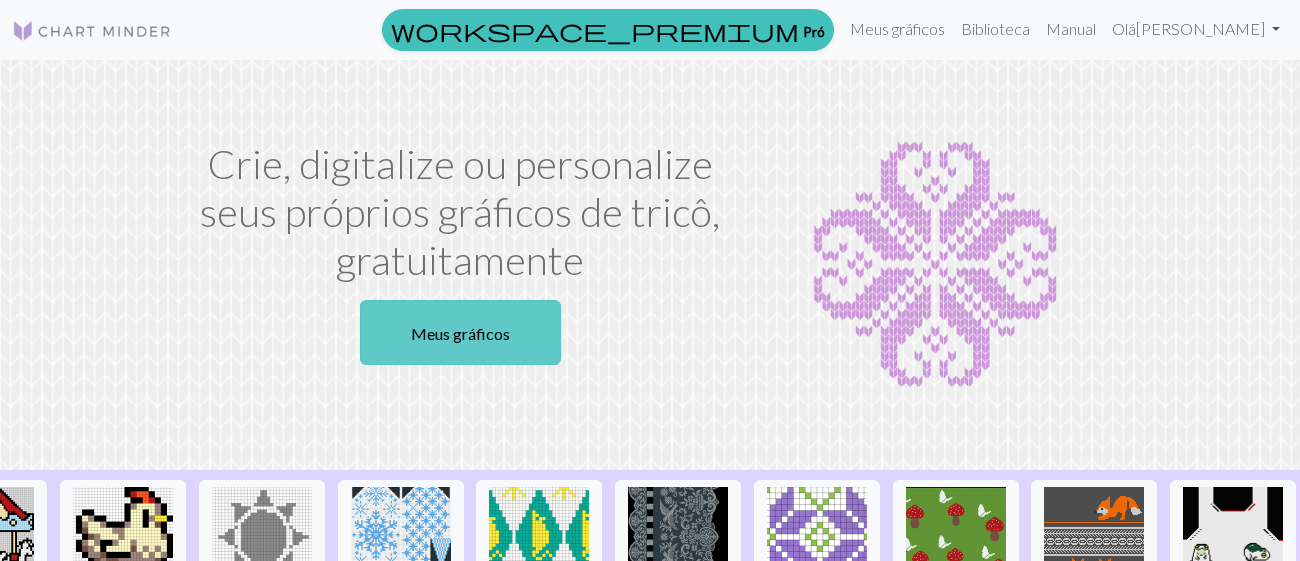 click on "Meus gráficos" at bounding box center (460, 332) 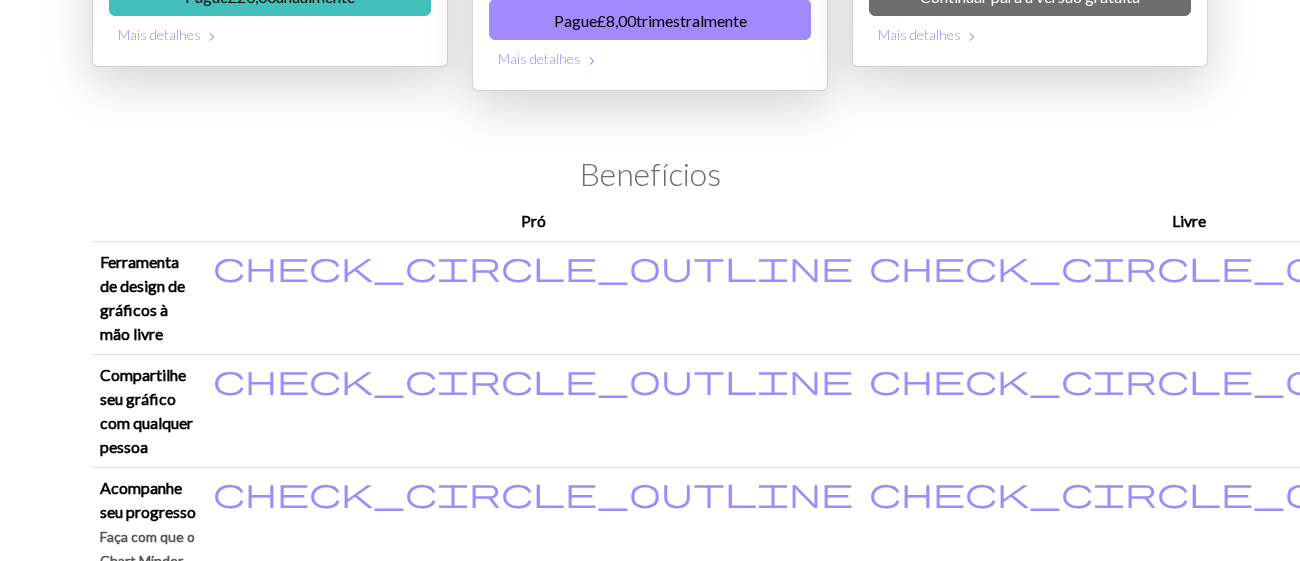 scroll, scrollTop: 0, scrollLeft: 0, axis: both 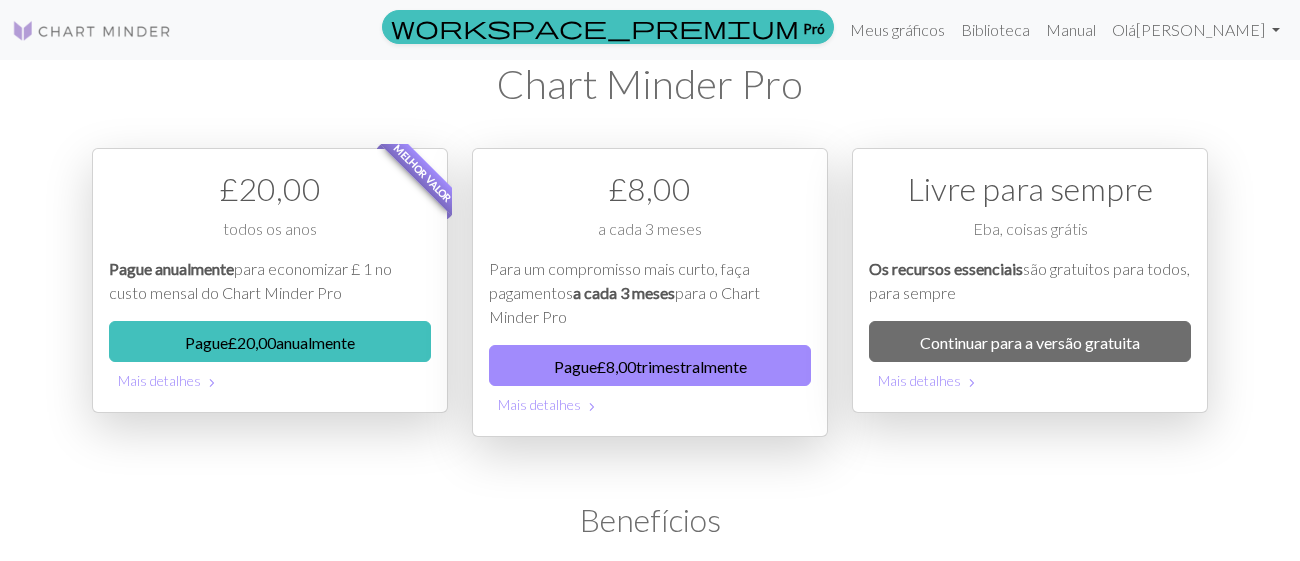 click at bounding box center (92, 31) 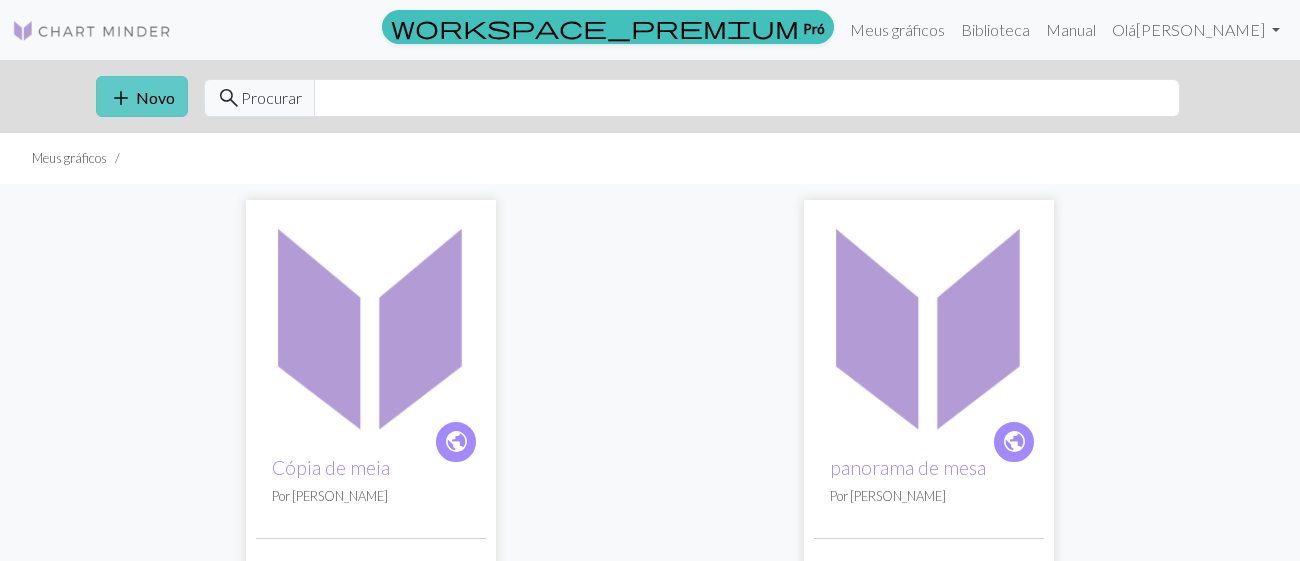 click on "add   Novo" at bounding box center (142, 96) 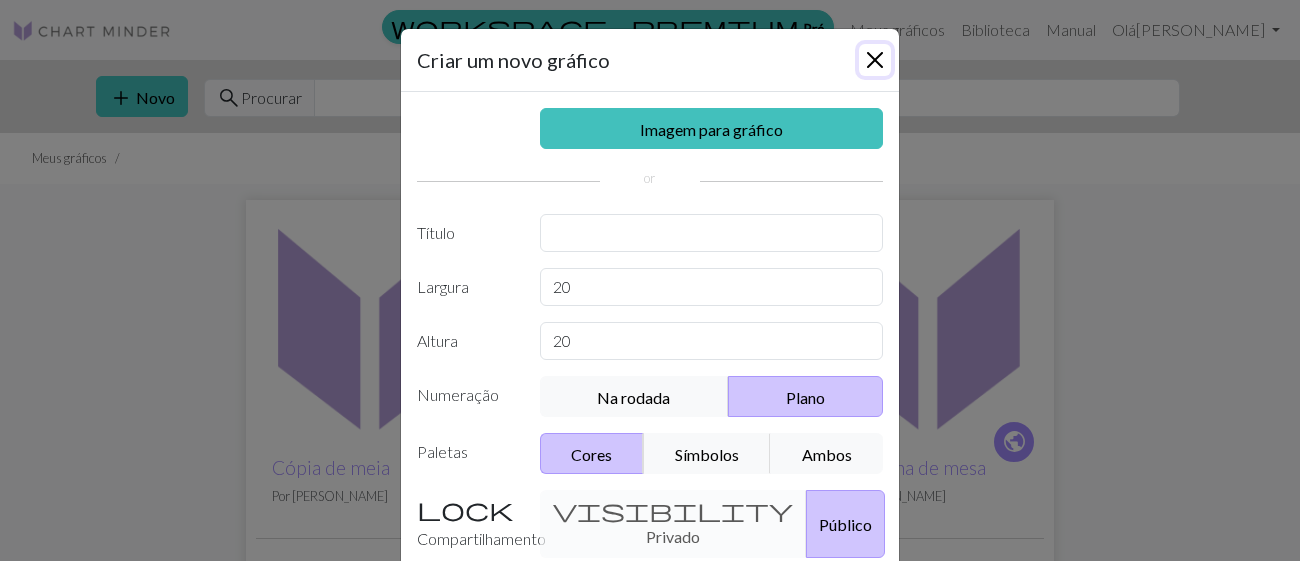 click at bounding box center [875, 60] 